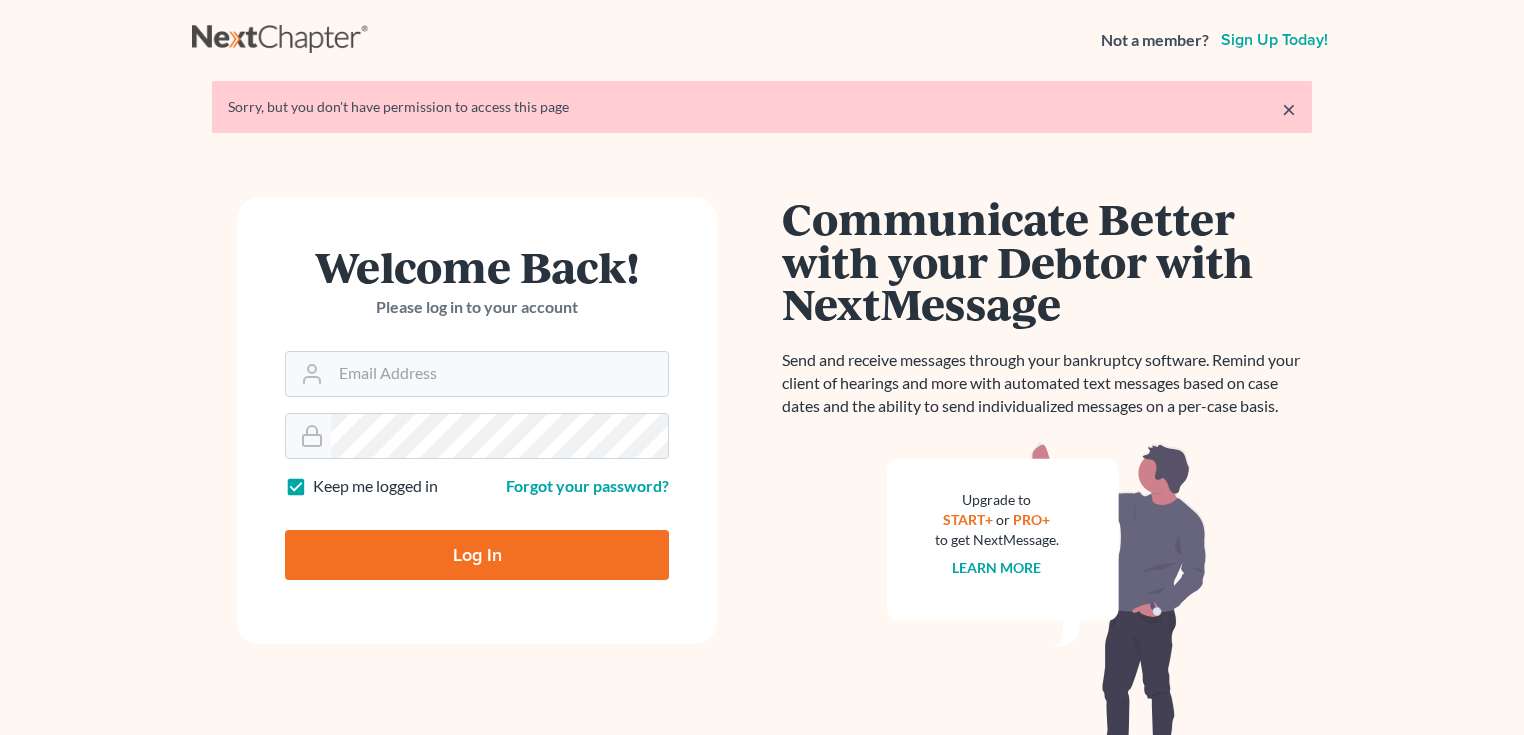 scroll, scrollTop: 0, scrollLeft: 0, axis: both 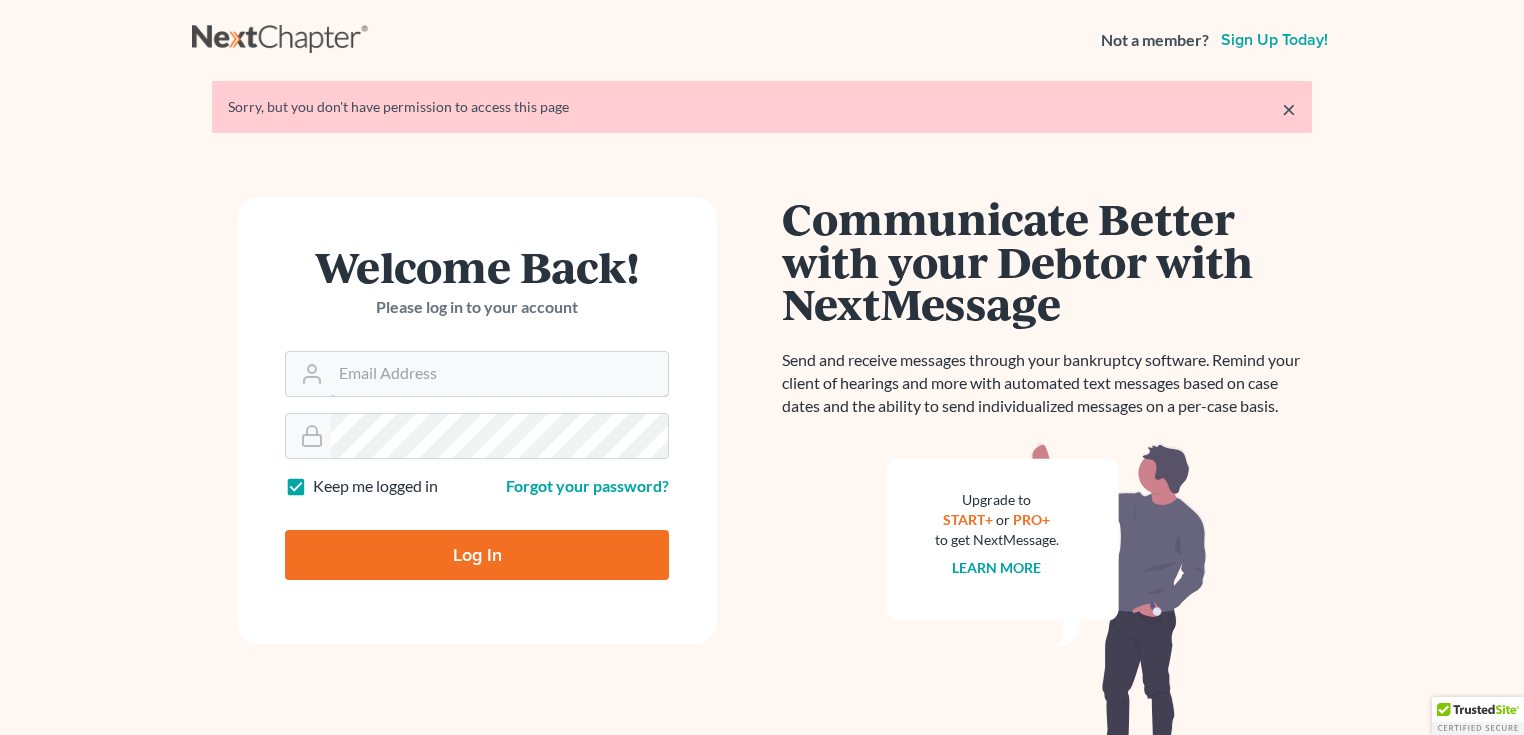 type on "[EMAIL]" 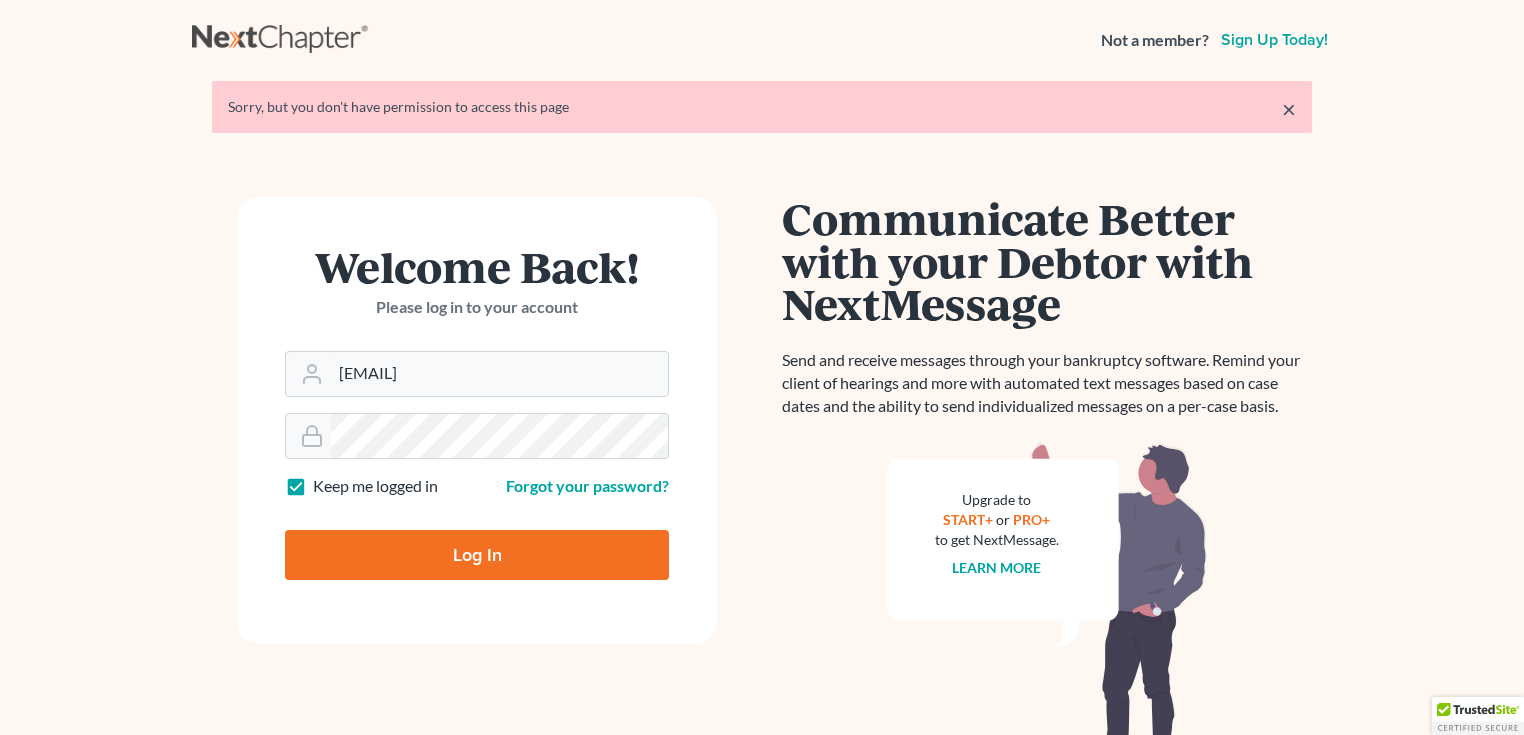 click on "Log In" at bounding box center (477, 555) 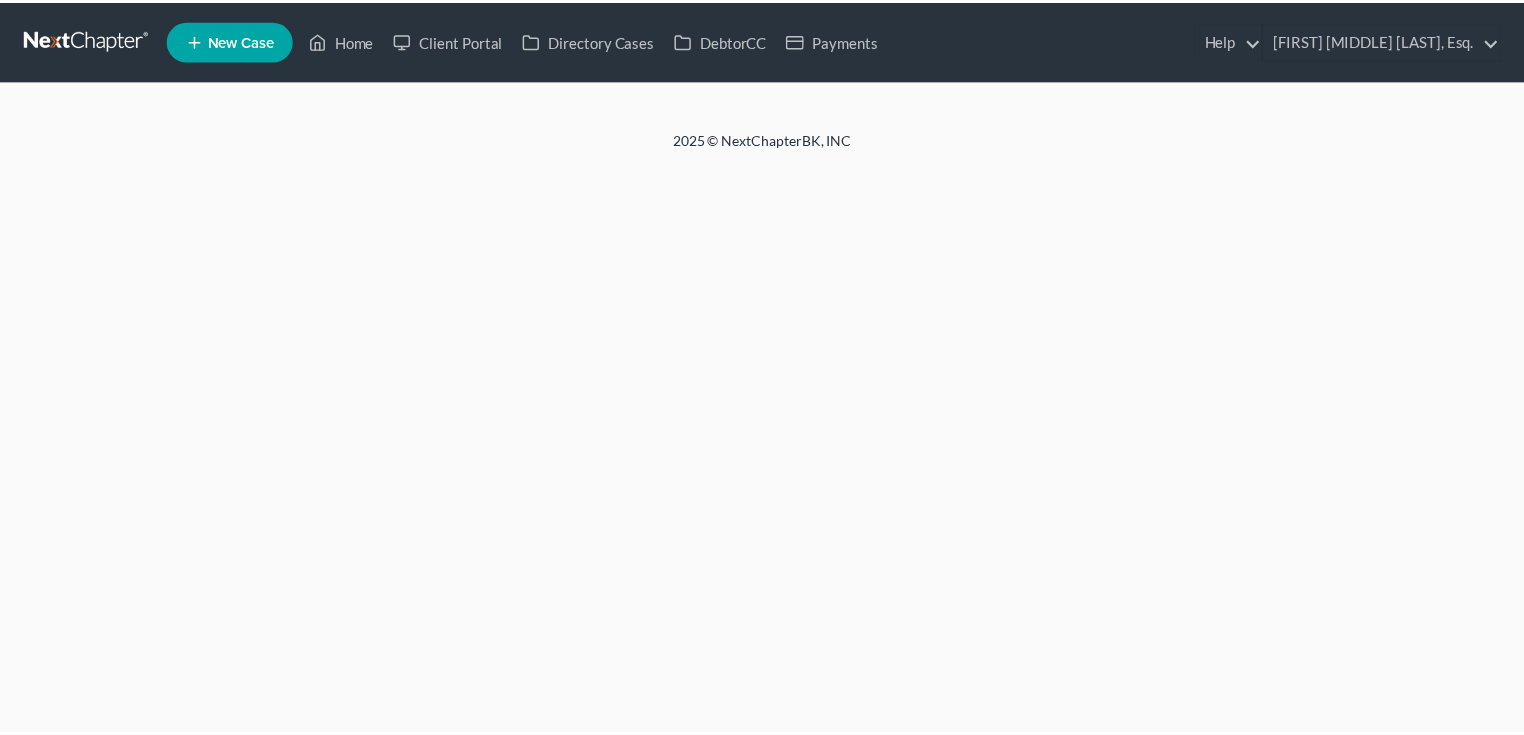 scroll, scrollTop: 0, scrollLeft: 0, axis: both 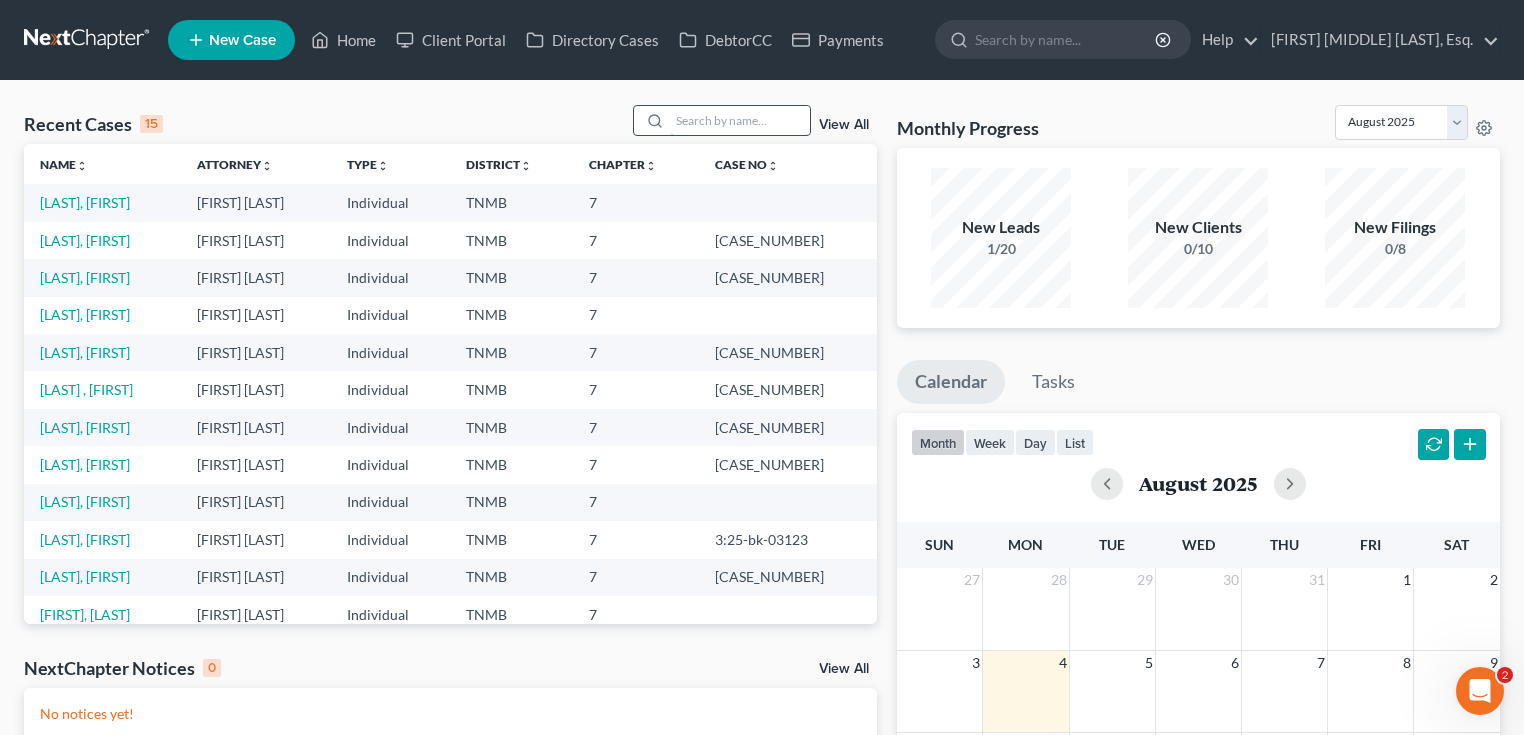 click at bounding box center [740, 120] 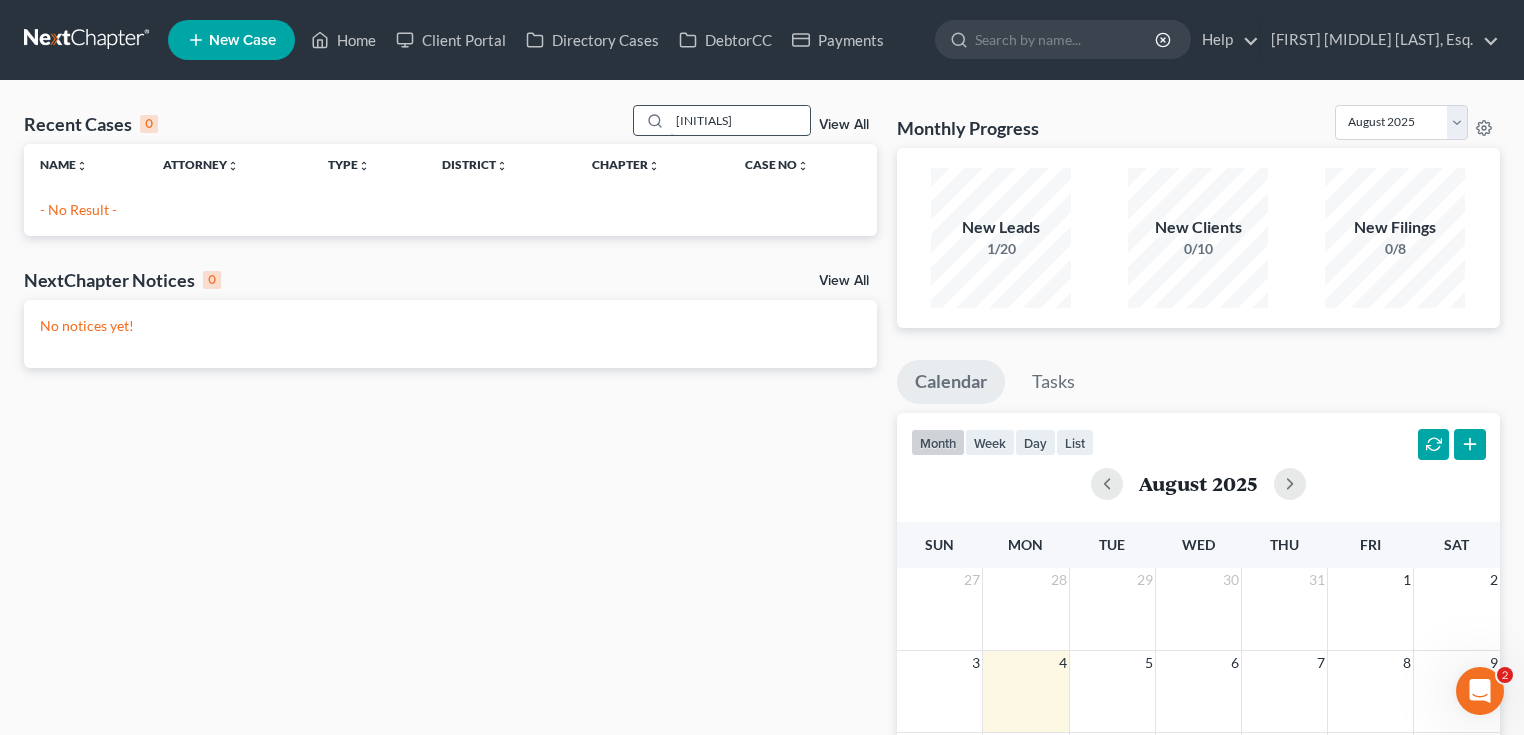 drag, startPoint x: 731, startPoint y: 112, endPoint x: 691, endPoint y: 113, distance: 40.012497 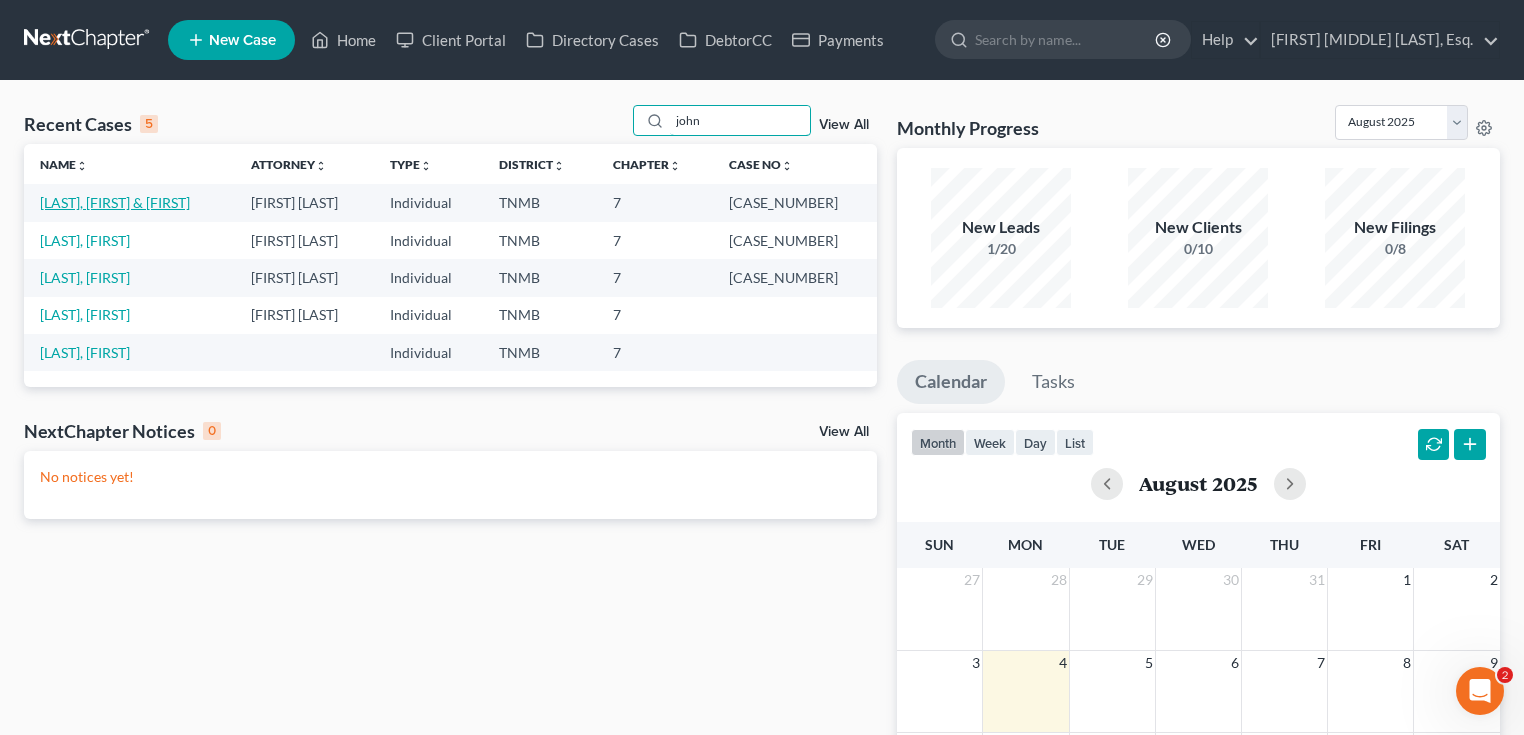 type on "john" 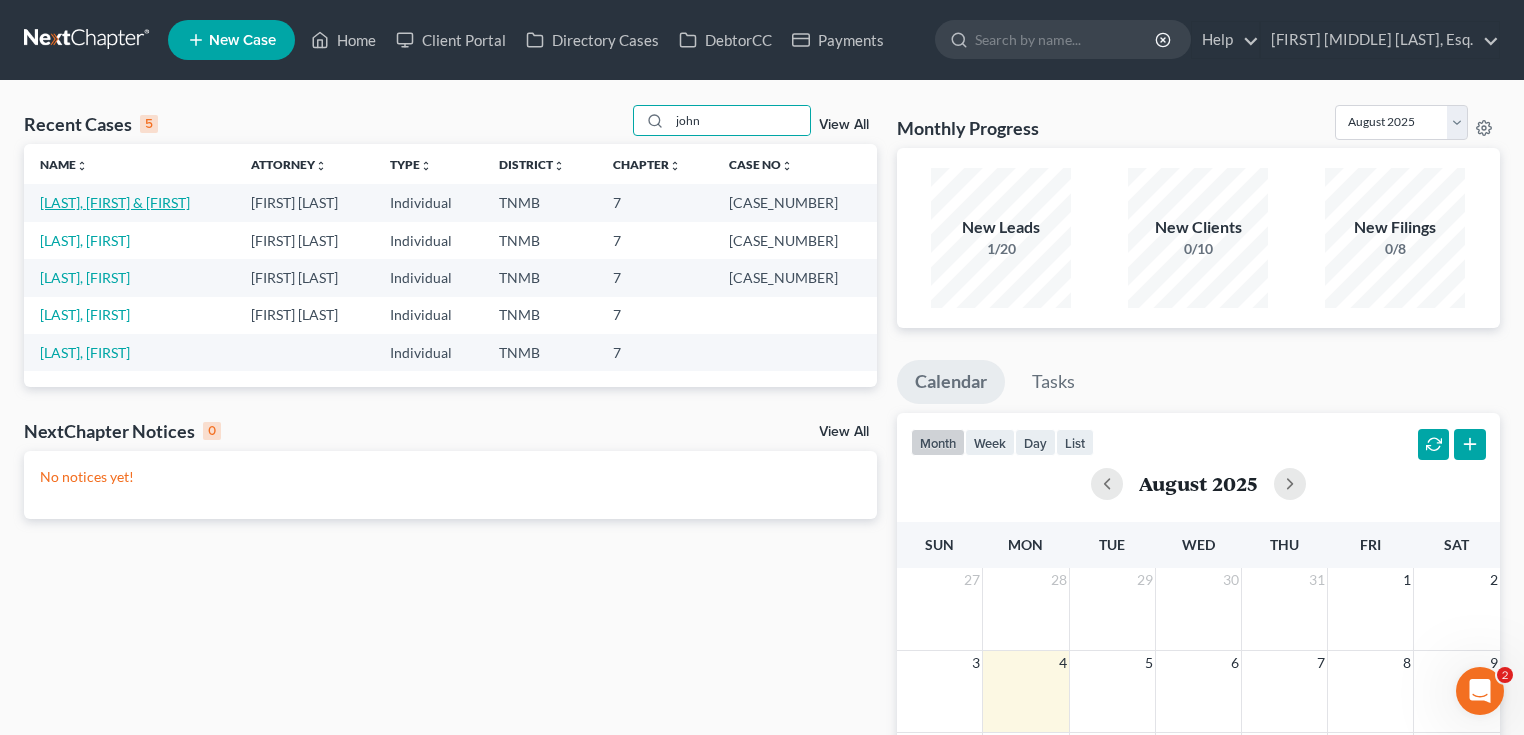 click on "[LAST], [FIRST] & [FIRST]" at bounding box center (115, 202) 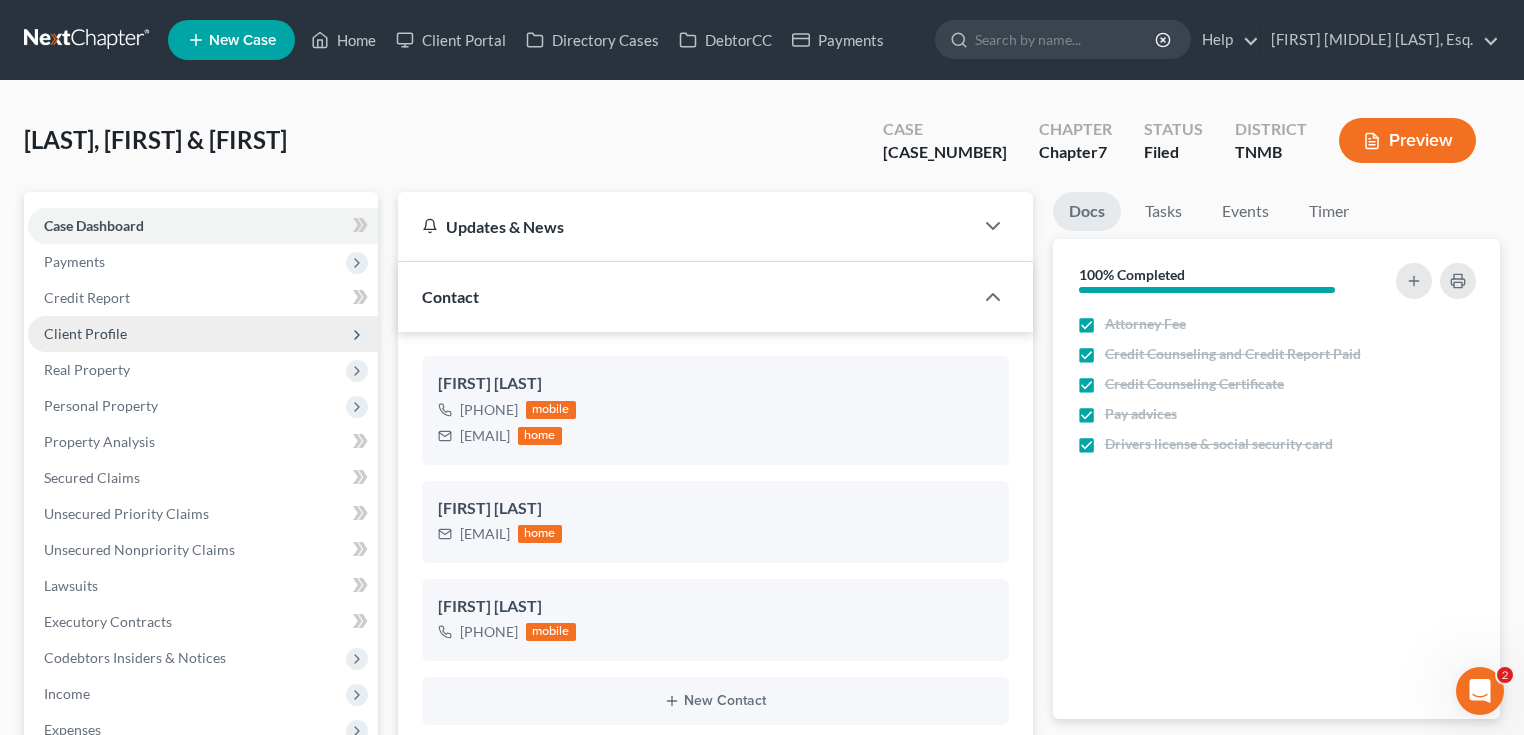 click on "Client Profile" at bounding box center [85, 333] 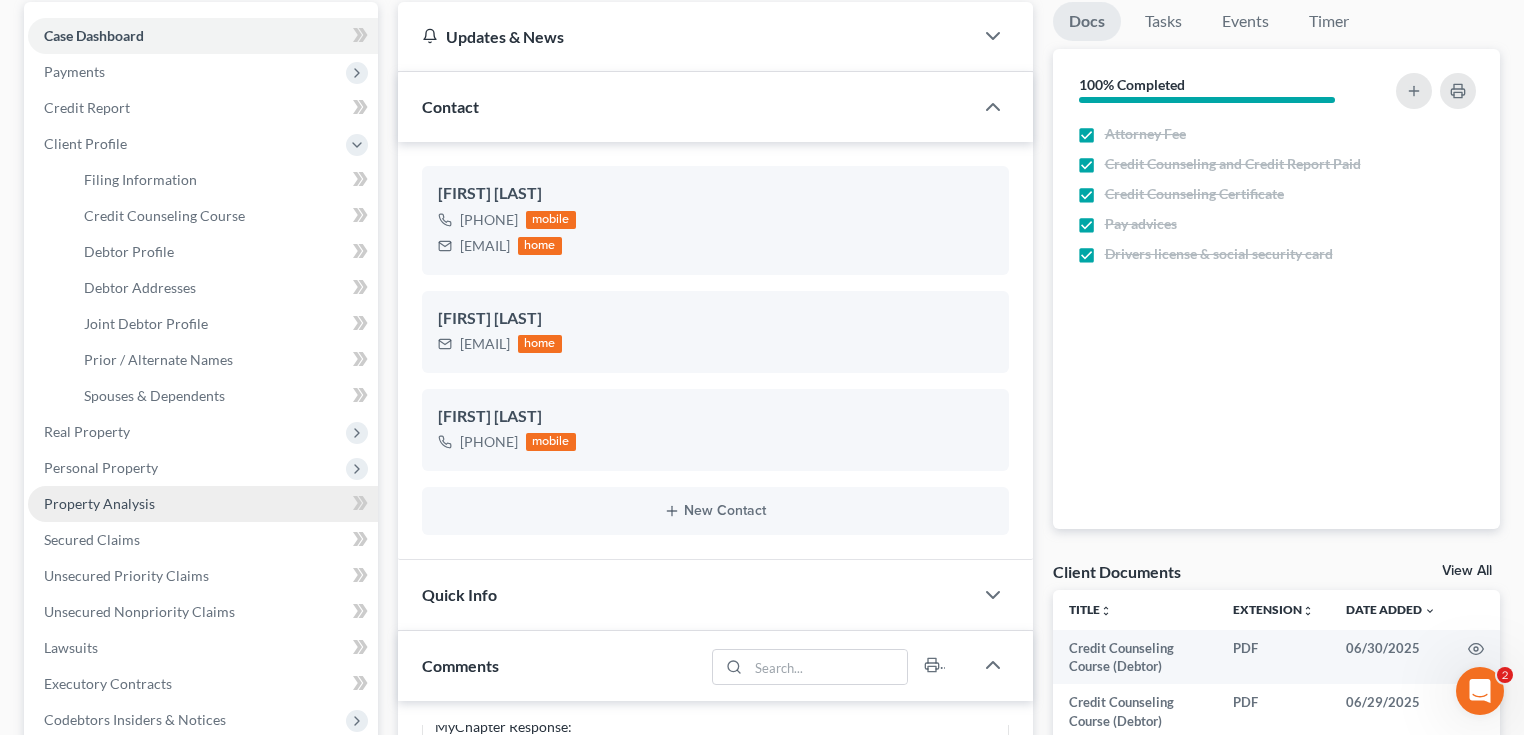 scroll, scrollTop: 240, scrollLeft: 0, axis: vertical 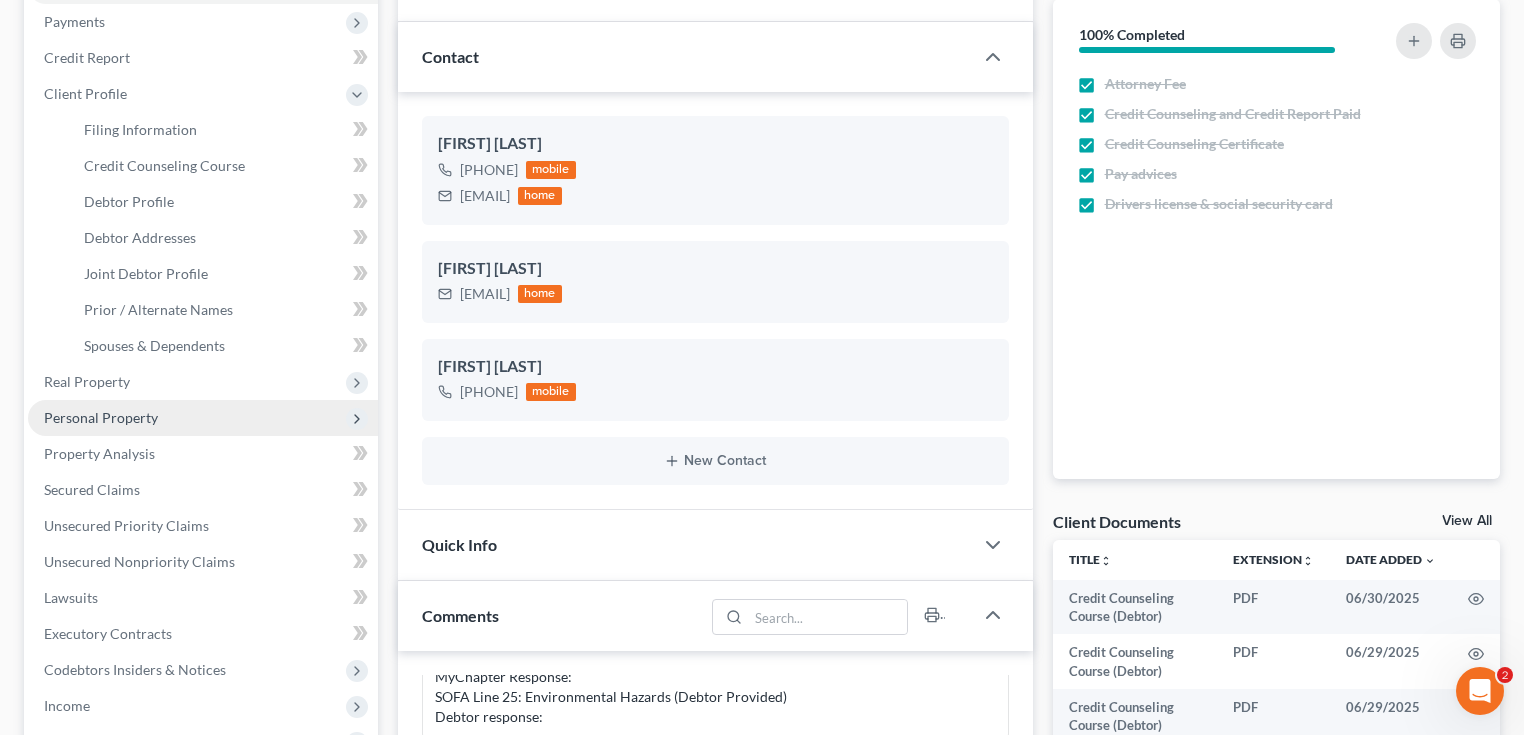 click on "Personal Property" at bounding box center [203, 418] 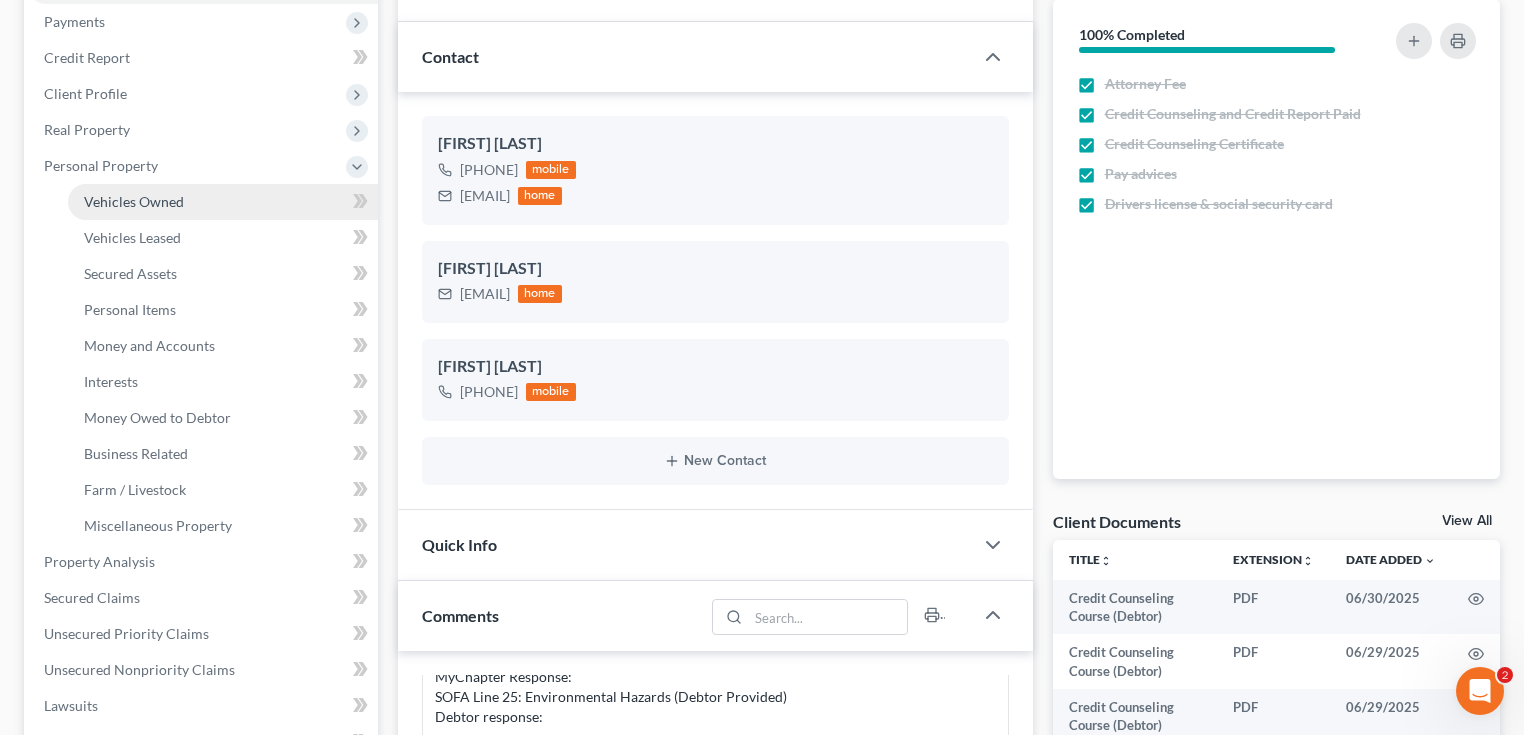 click on "Vehicles Owned" at bounding box center (134, 201) 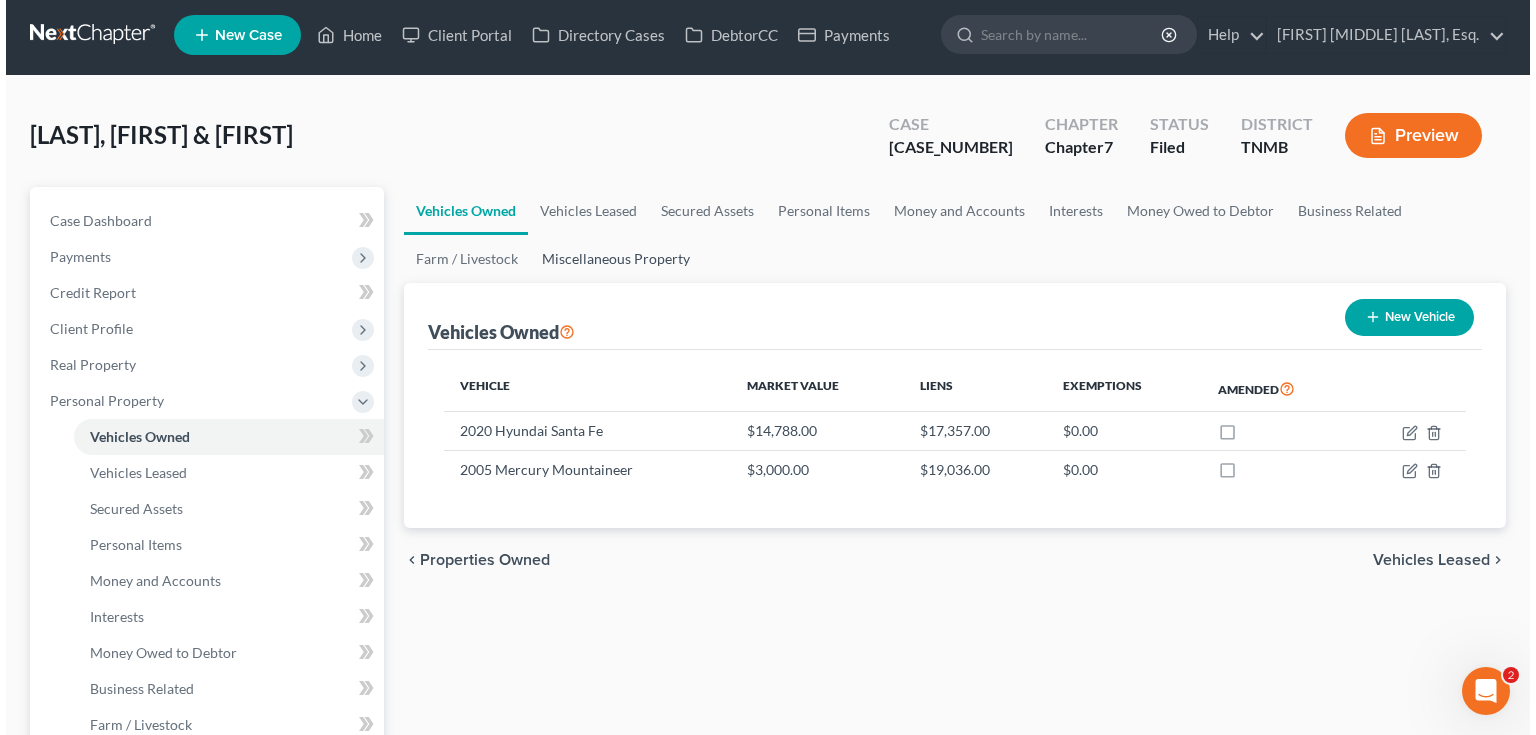 scroll, scrollTop: 0, scrollLeft: 0, axis: both 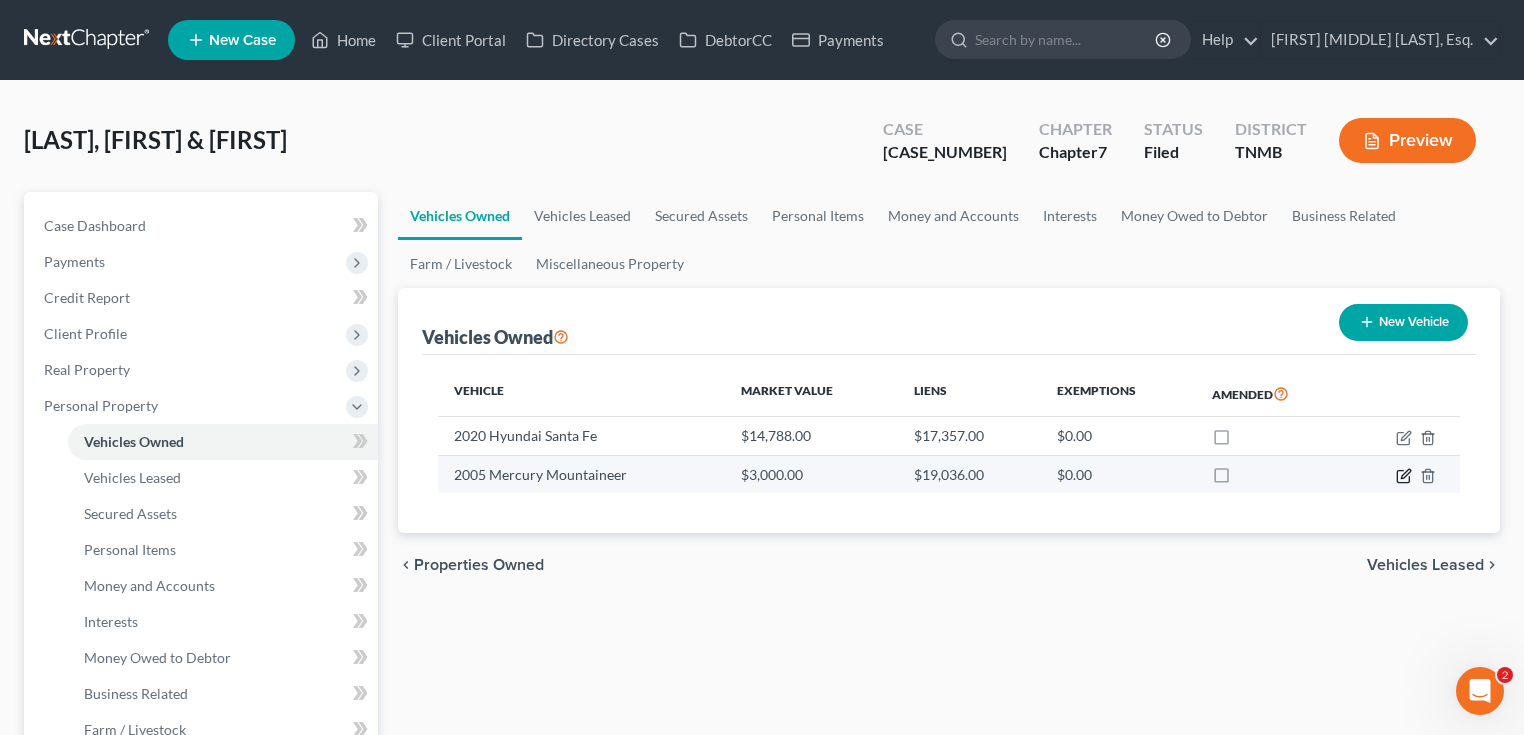 click 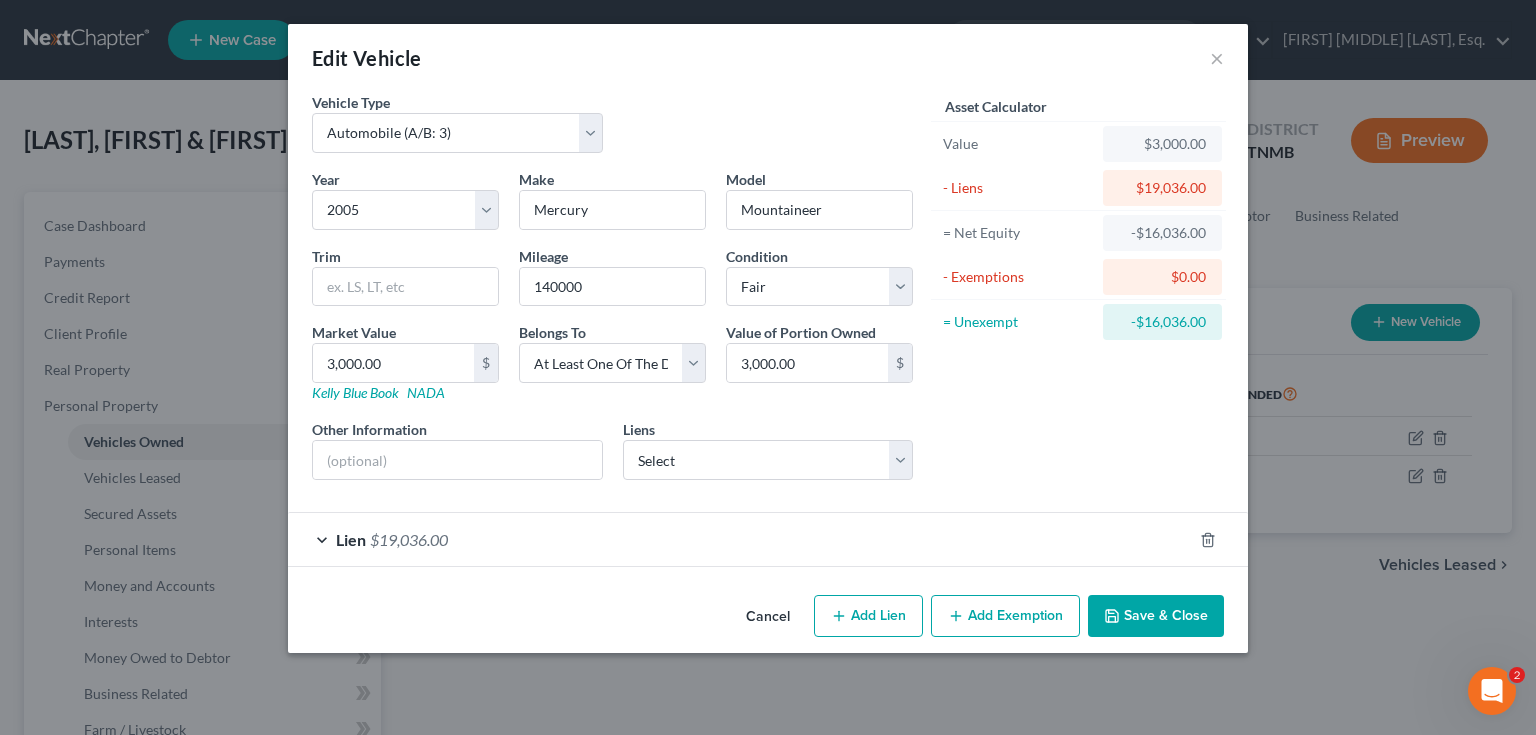 drag, startPoint x: 862, startPoint y: 544, endPoint x: 885, endPoint y: 510, distance: 41.04875 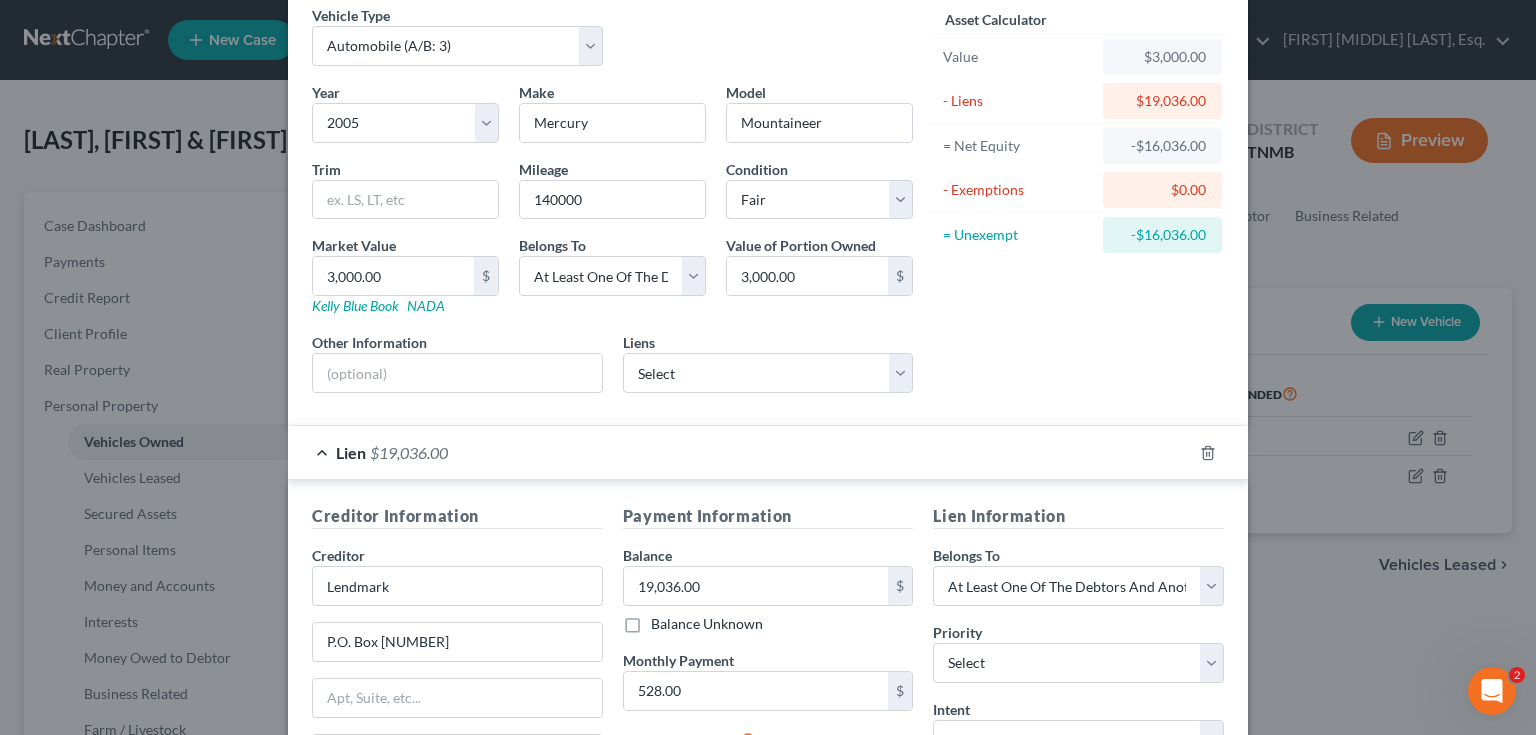 scroll, scrollTop: 0, scrollLeft: 0, axis: both 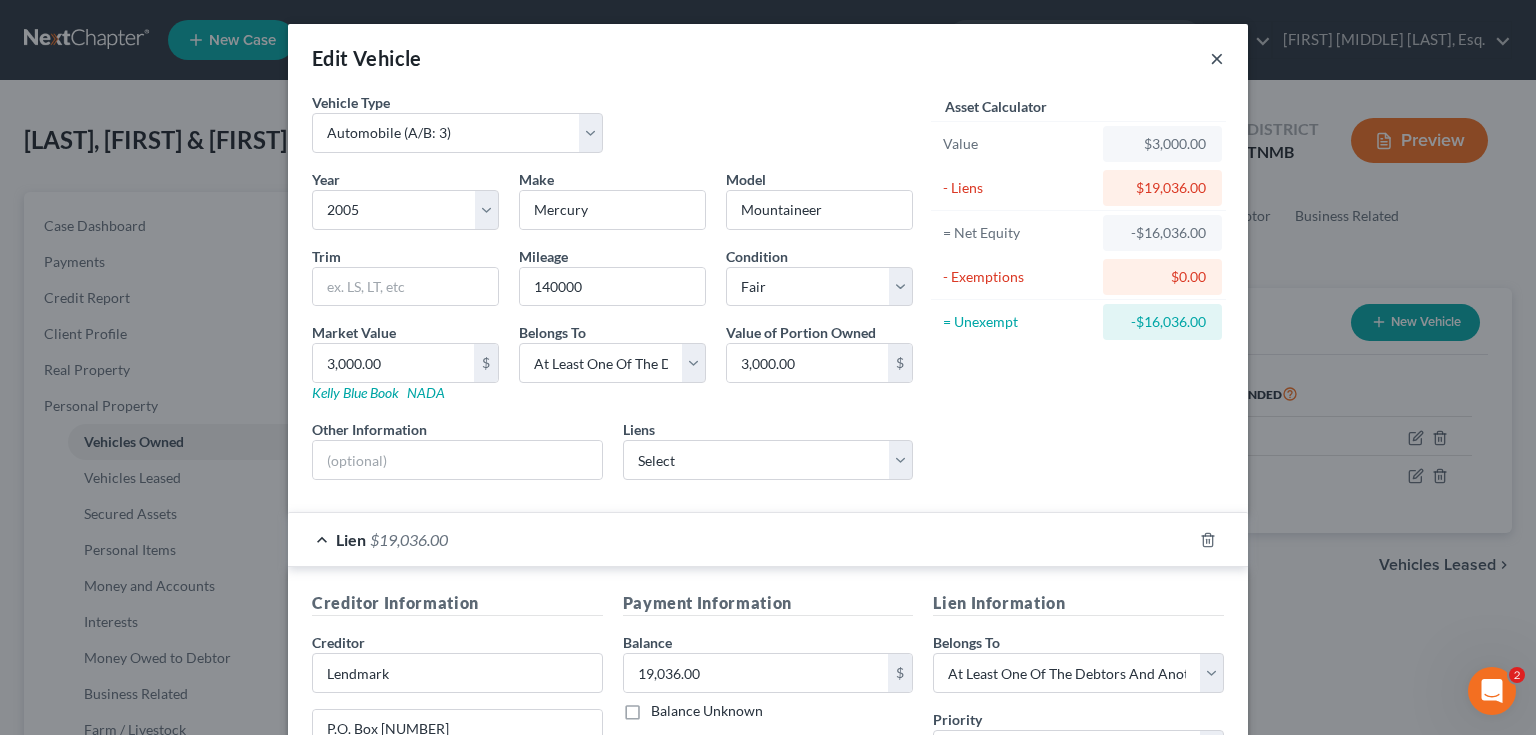 click on "×" at bounding box center [1217, 58] 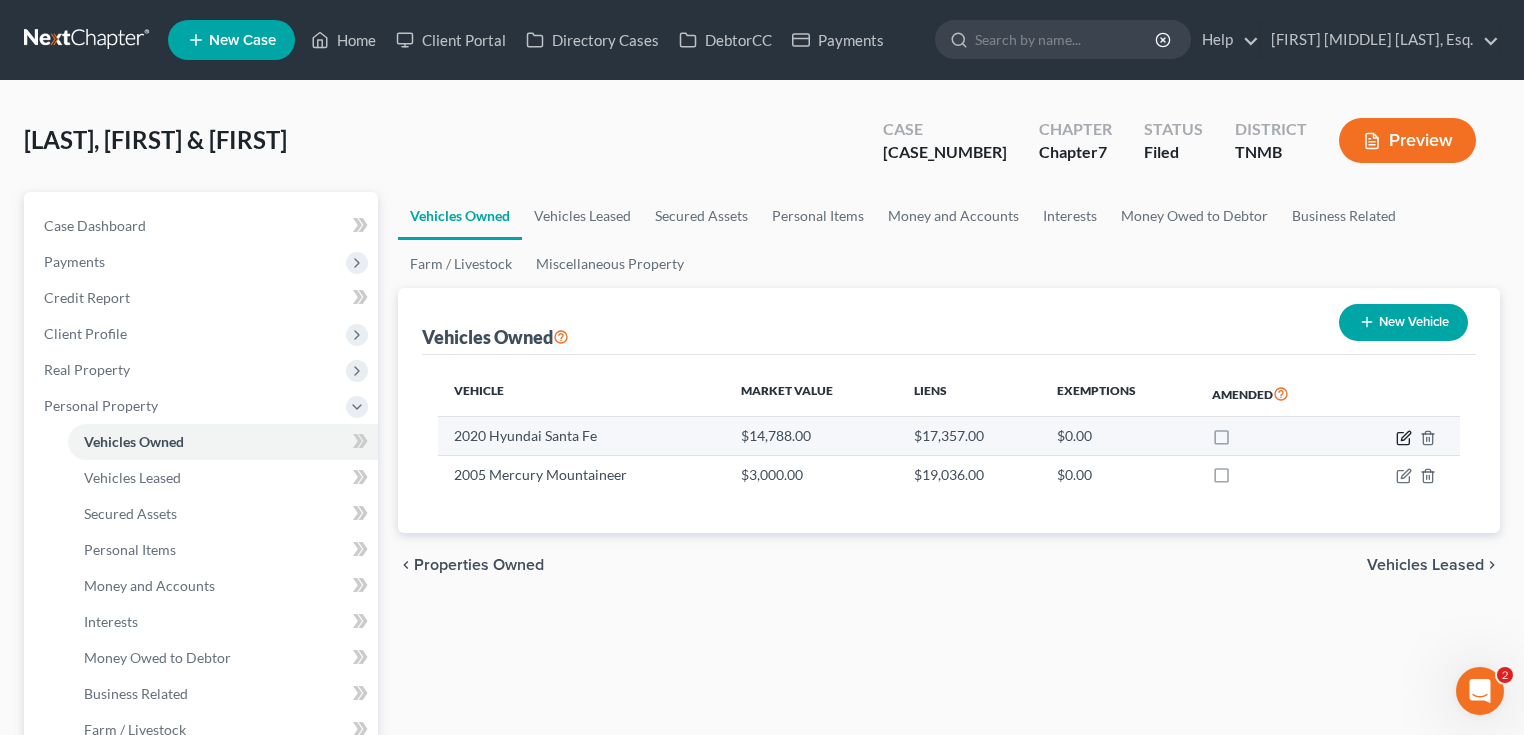 click 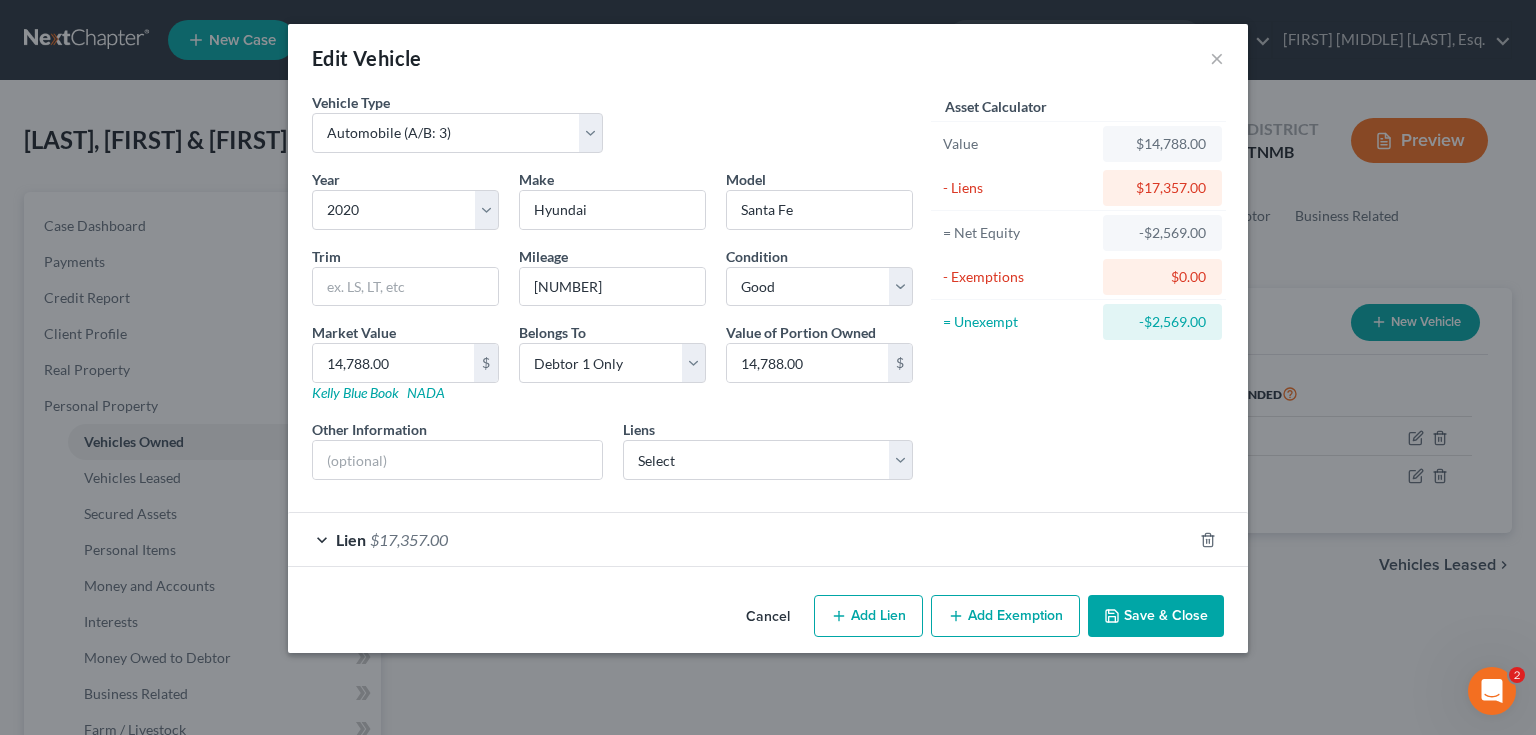 drag, startPoint x: 993, startPoint y: 532, endPoint x: 997, endPoint y: 499, distance: 33.24154 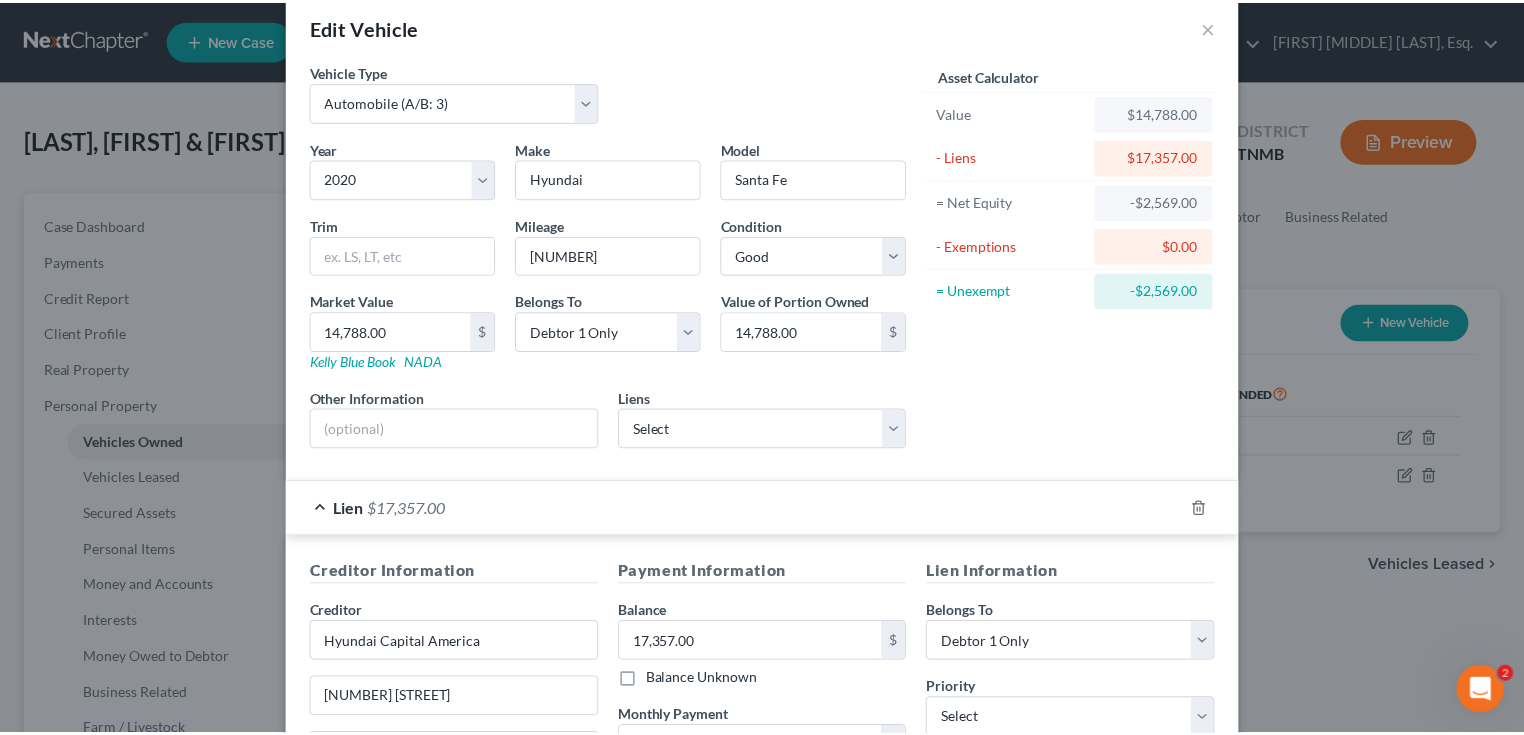 scroll, scrollTop: 0, scrollLeft: 0, axis: both 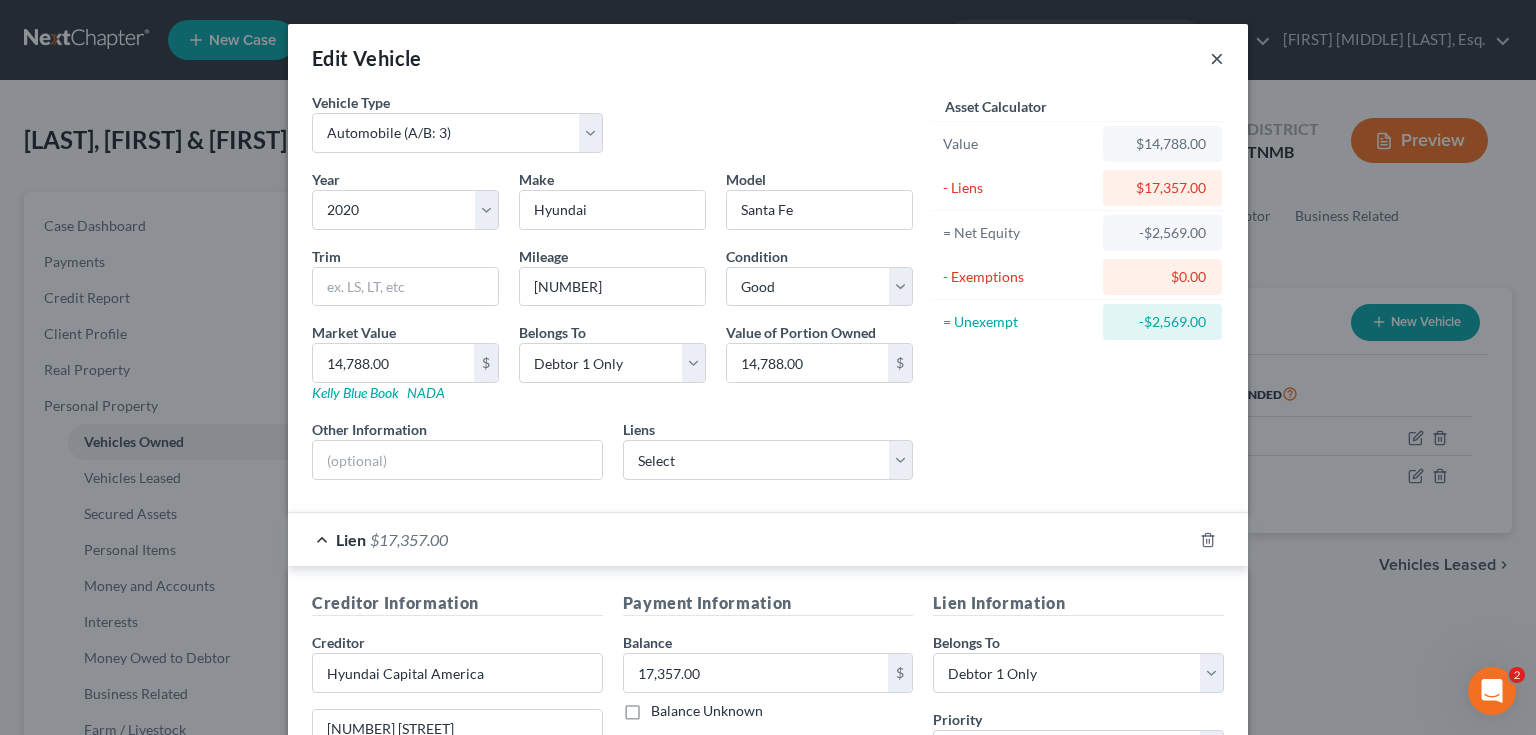 click on "×" at bounding box center (1217, 58) 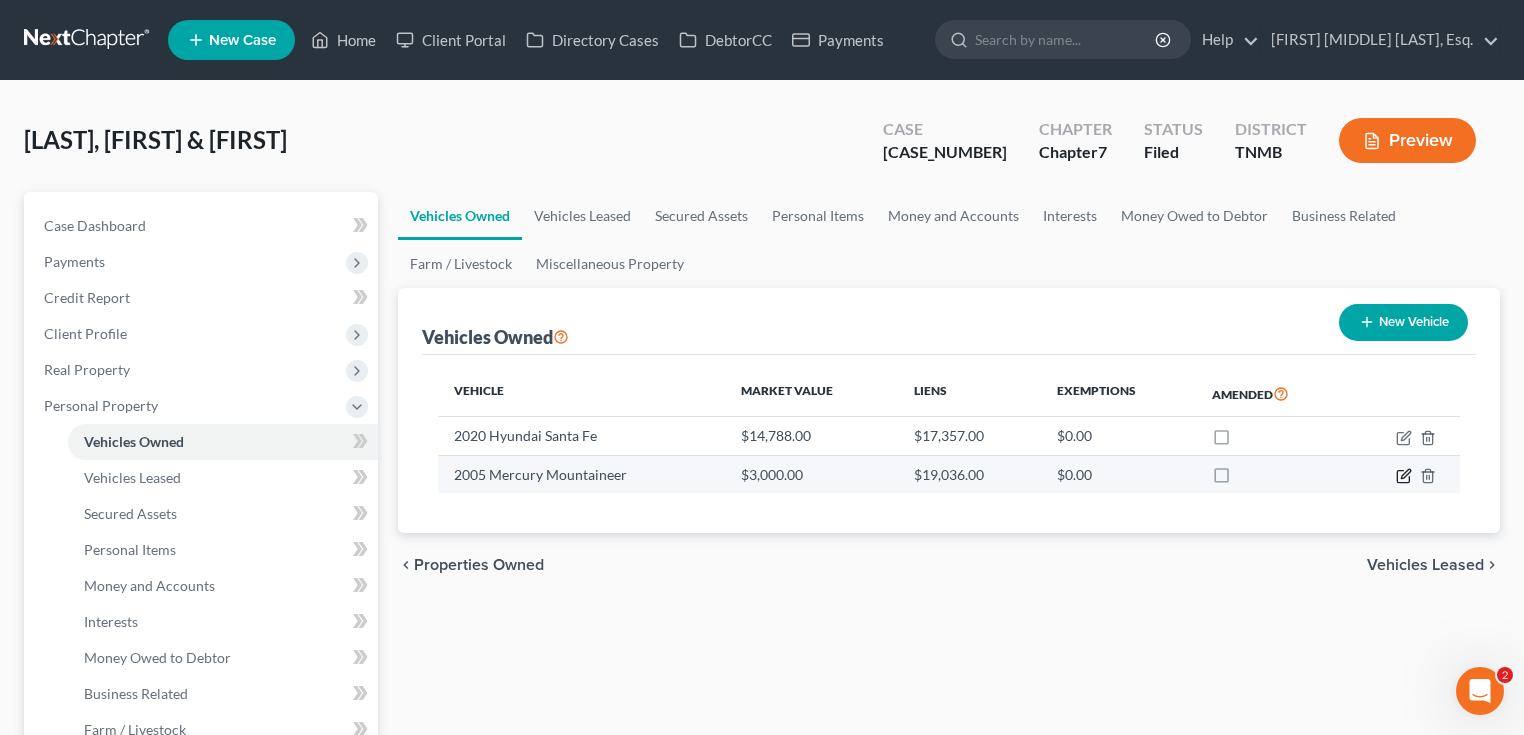 click 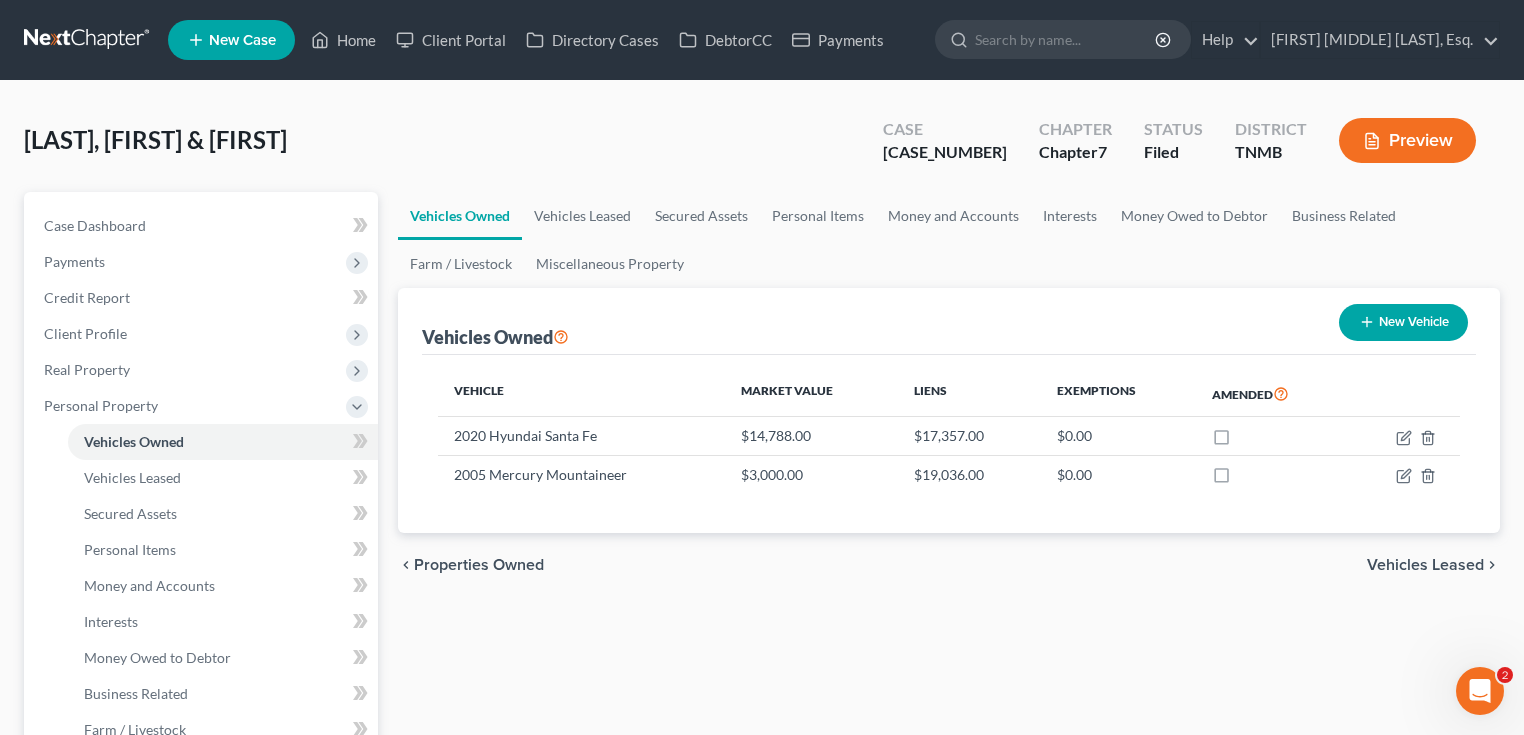 select on "0" 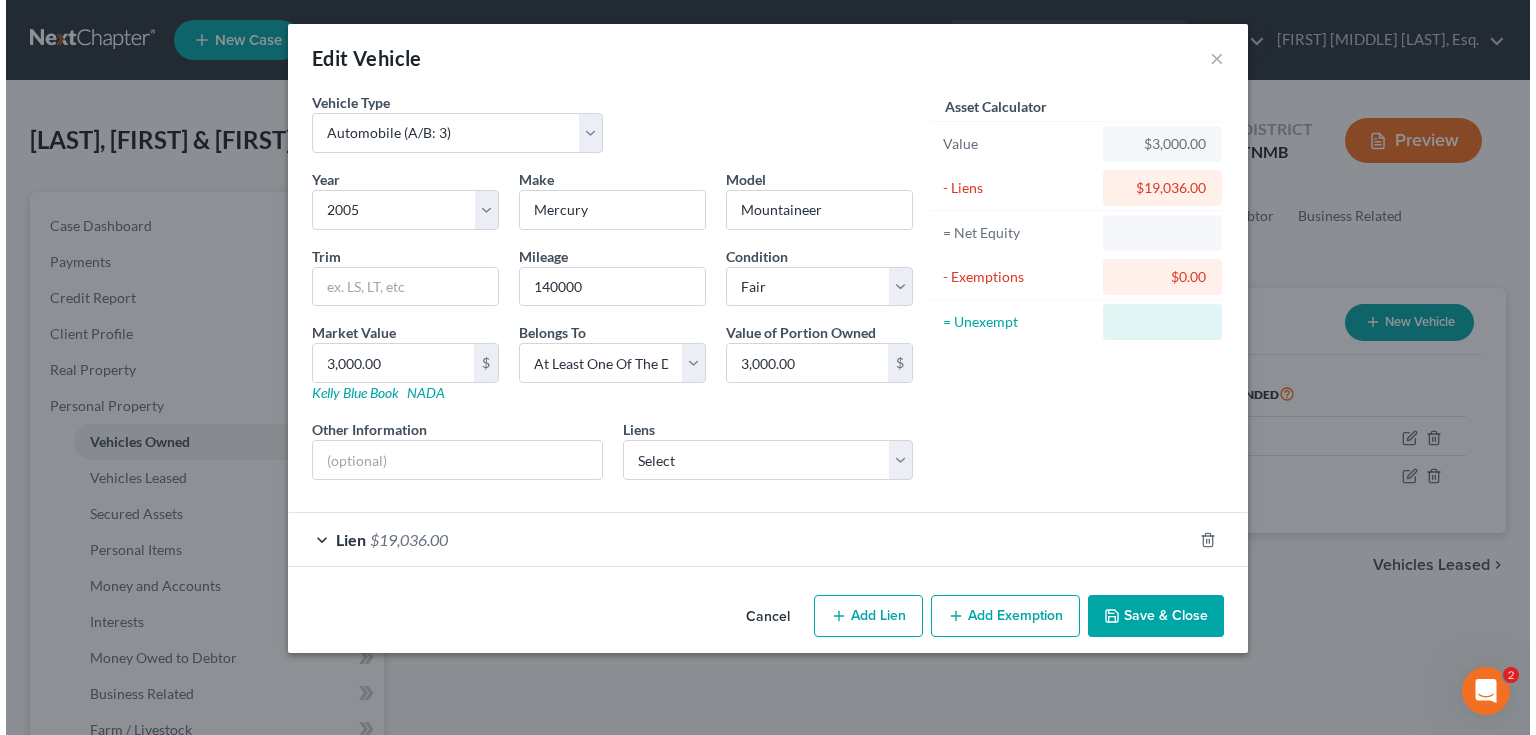 scroll, scrollTop: 320, scrollLeft: 0, axis: vertical 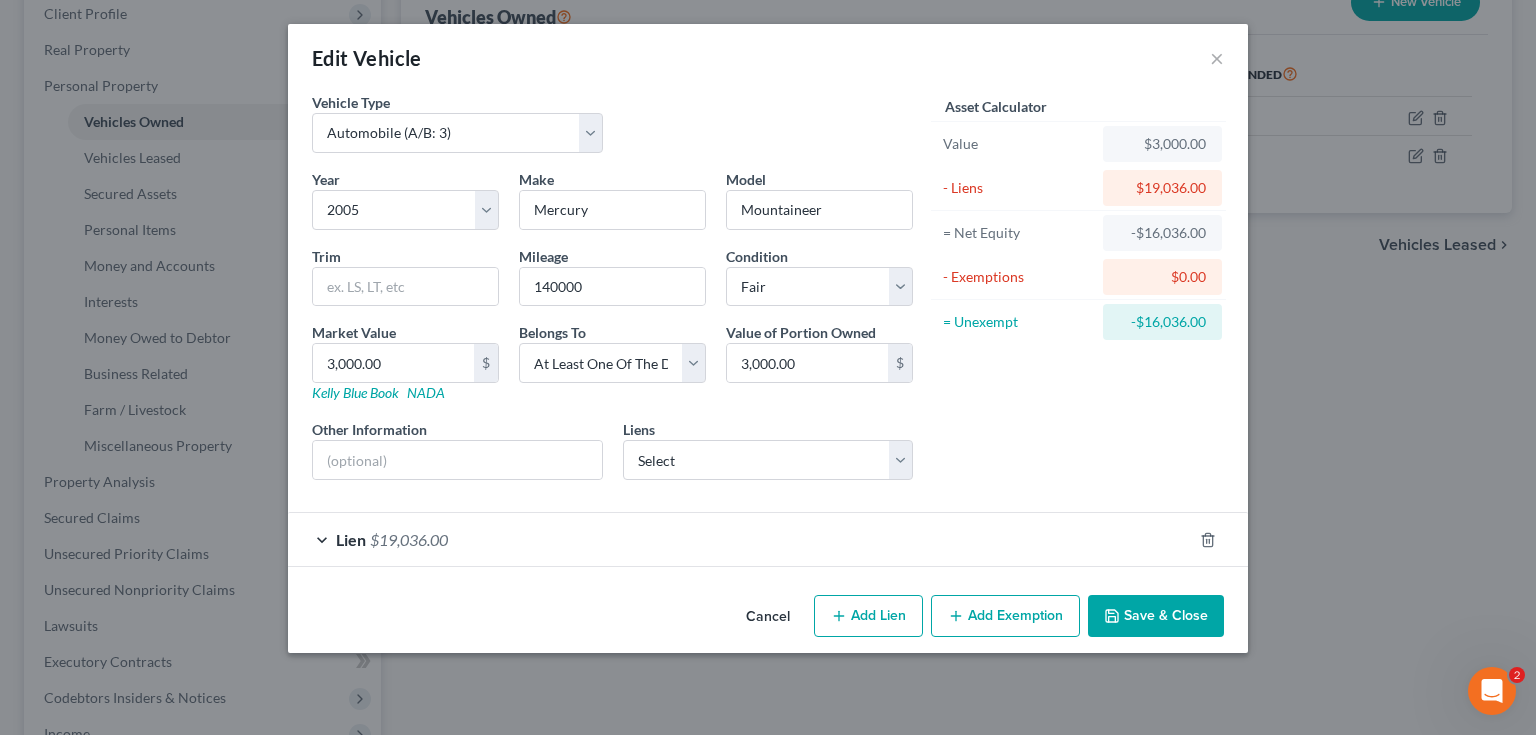 click on "Lien $19,036.00" at bounding box center (740, 539) 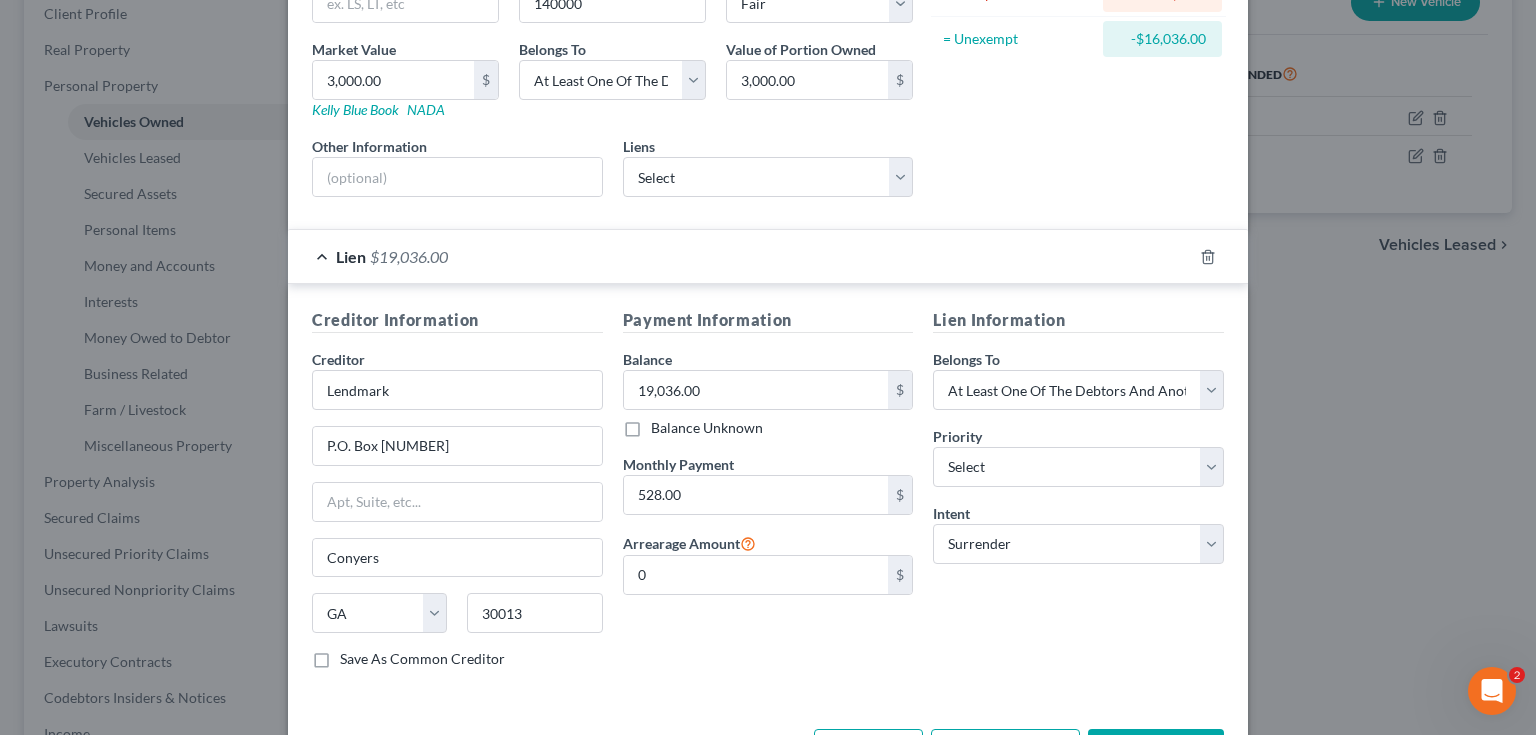 scroll, scrollTop: 354, scrollLeft: 0, axis: vertical 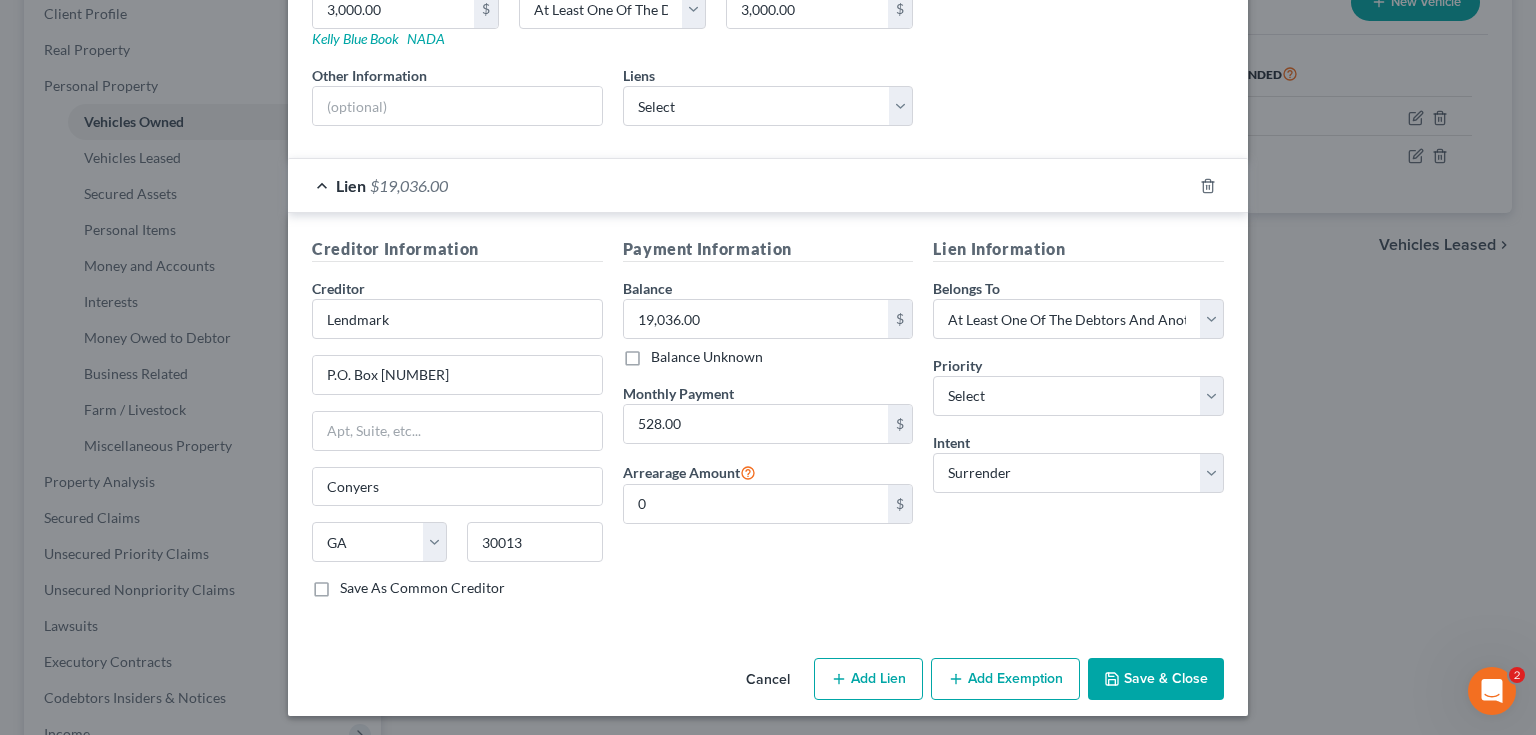 click on "Edit Vehicle × Vehicle Type Select Automobile (A/B: 3) Truck (A/B: 3) Trailer (A/B: 4) Watercraft (A/B: 4) Aircraft (A/B: 4) Motor Home (A/B: 4) ATV (A/B: 4) Other Vehicle (A/B: 4) Year Select 2026 2025 2024 2023 2022 2021 2020 2019 2018 2017 2016 2015 2014 2013 2012 2011 2010 2009 2008 2007 2006 2005 2004 2003 2002 2001 2000 1999 1998 1997 1996 1995 1994 1993 1992 1991 1990 1989 1988 1987 1986 1985 1984 1983 1982 1981 1980 1979 1978 1977 1976 1975 1974 1973 1972 1971 1970 1969 1968 1967 1966 1965 1964 1963 1962 1961 1960 1959 1958 1957 1956 1955 1954 1953 1952 1951 1950 1949 1948 1947 1946 1945 1944 1943 1942 1941 1940 1939 1938 1937 1936 1935 1934 1933 1932 1931 1930 1929 1928 1927 1926 1925 1924 1923 1922 1921 1920 1919 1918 1917 1916 1915 1914 1913 1912 1911 1910 1909 1908 1907 1906 1905 1904 1903 1902 1901
Make
*
Mercury Model Mountaineer Trim Mileage 140000 Condition Select Excellent Very Good Good Fair Poor Market Value 3,000.00 $ Kelly Blue Book NADA
Belongs To
*
$" at bounding box center (768, 367) 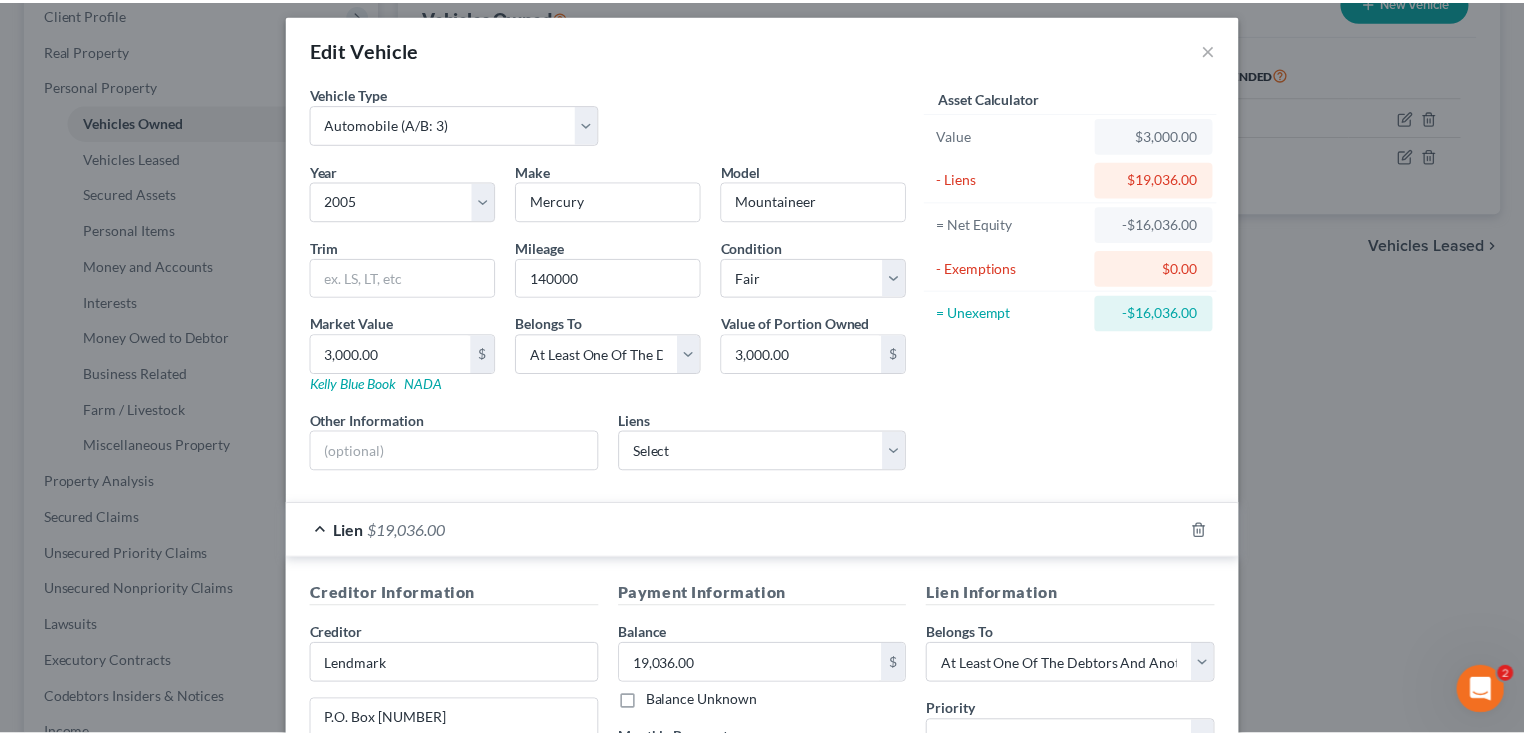 scroll, scrollTop: 0, scrollLeft: 0, axis: both 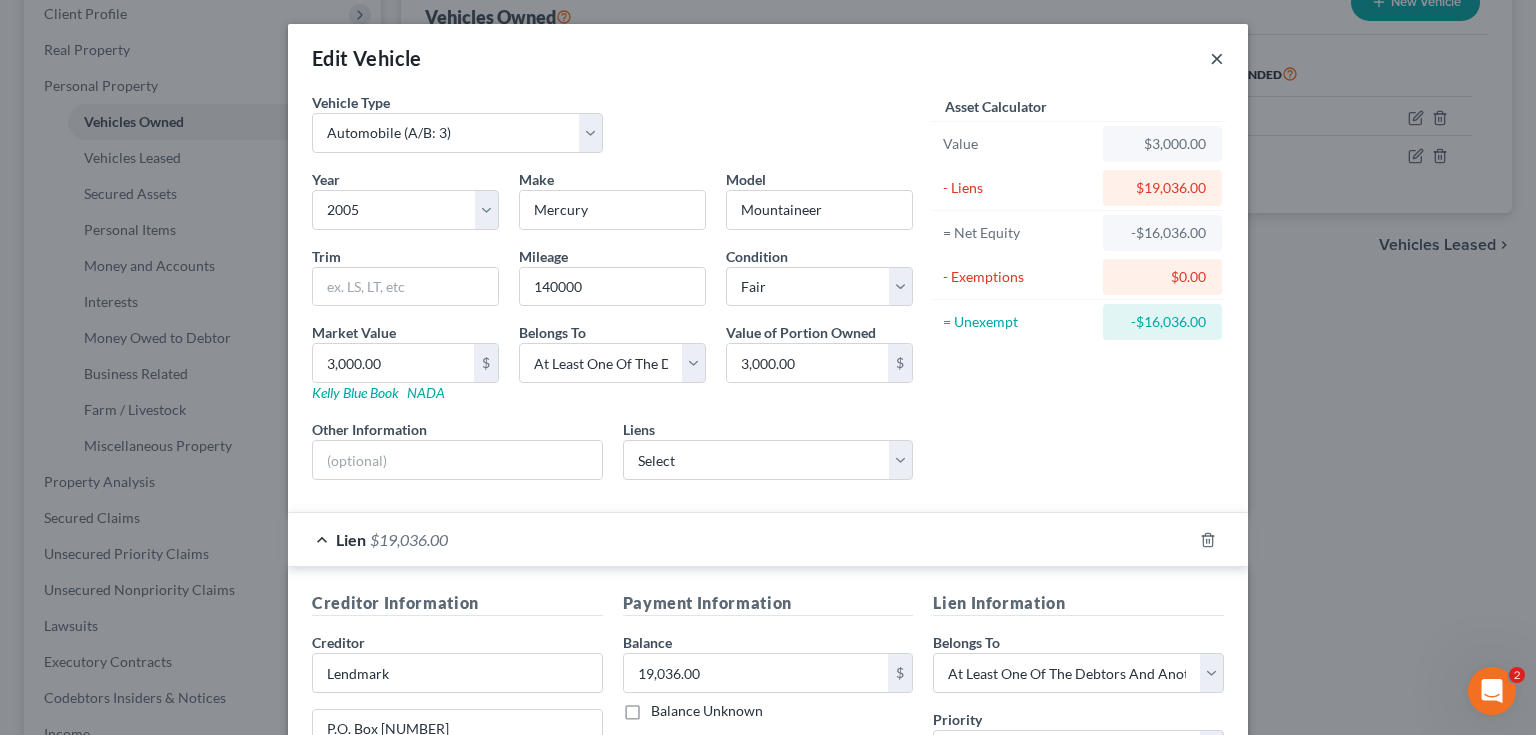 click on "×" at bounding box center (1217, 58) 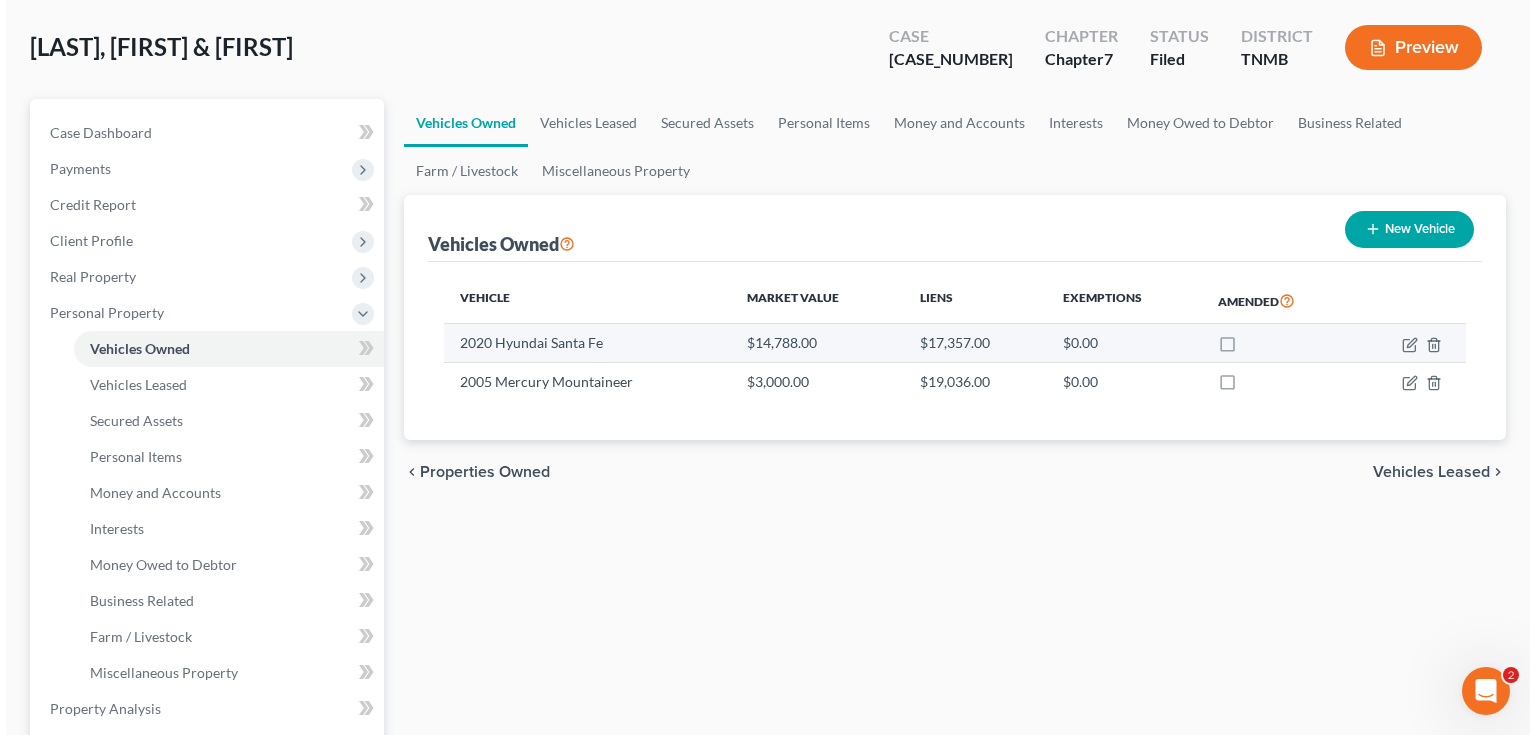 scroll, scrollTop: 80, scrollLeft: 0, axis: vertical 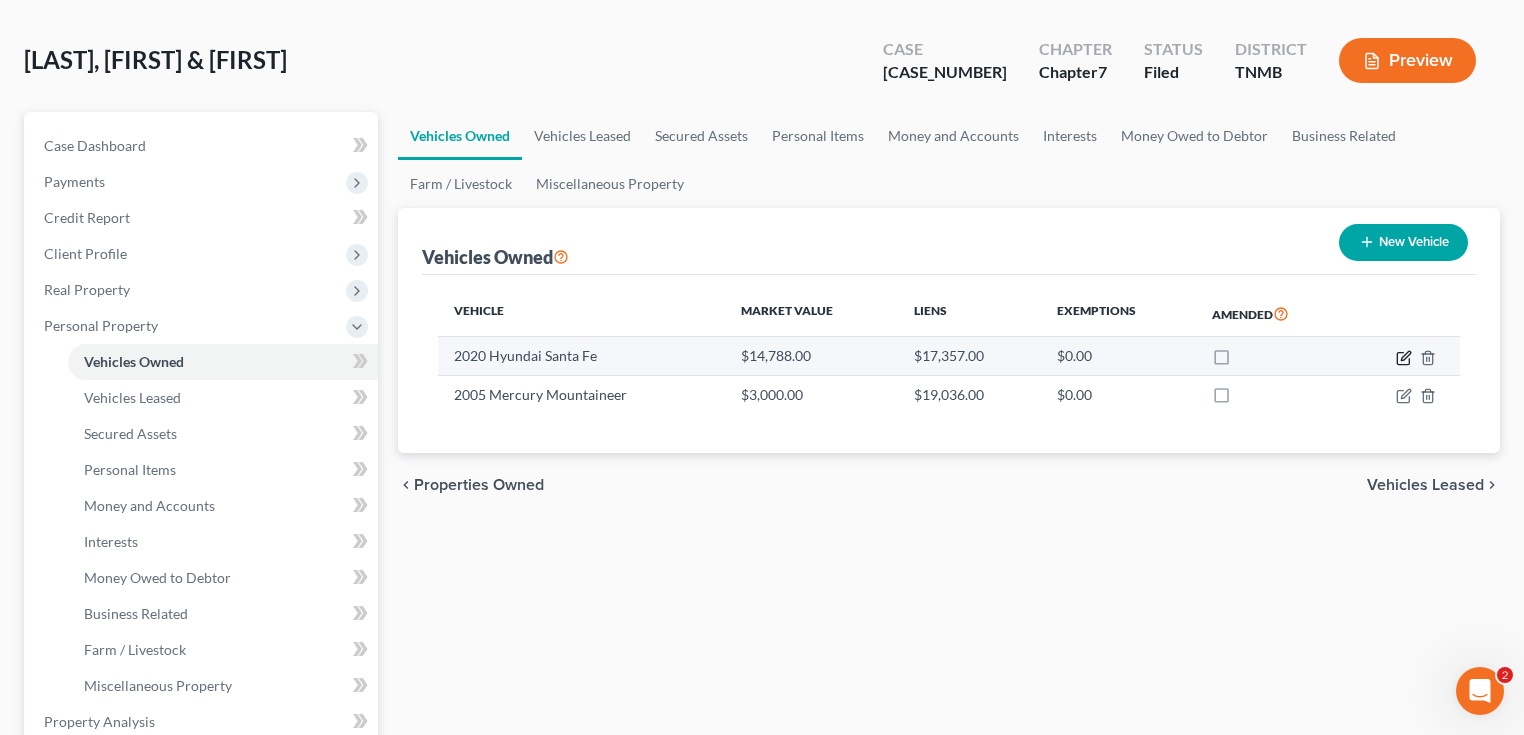 click 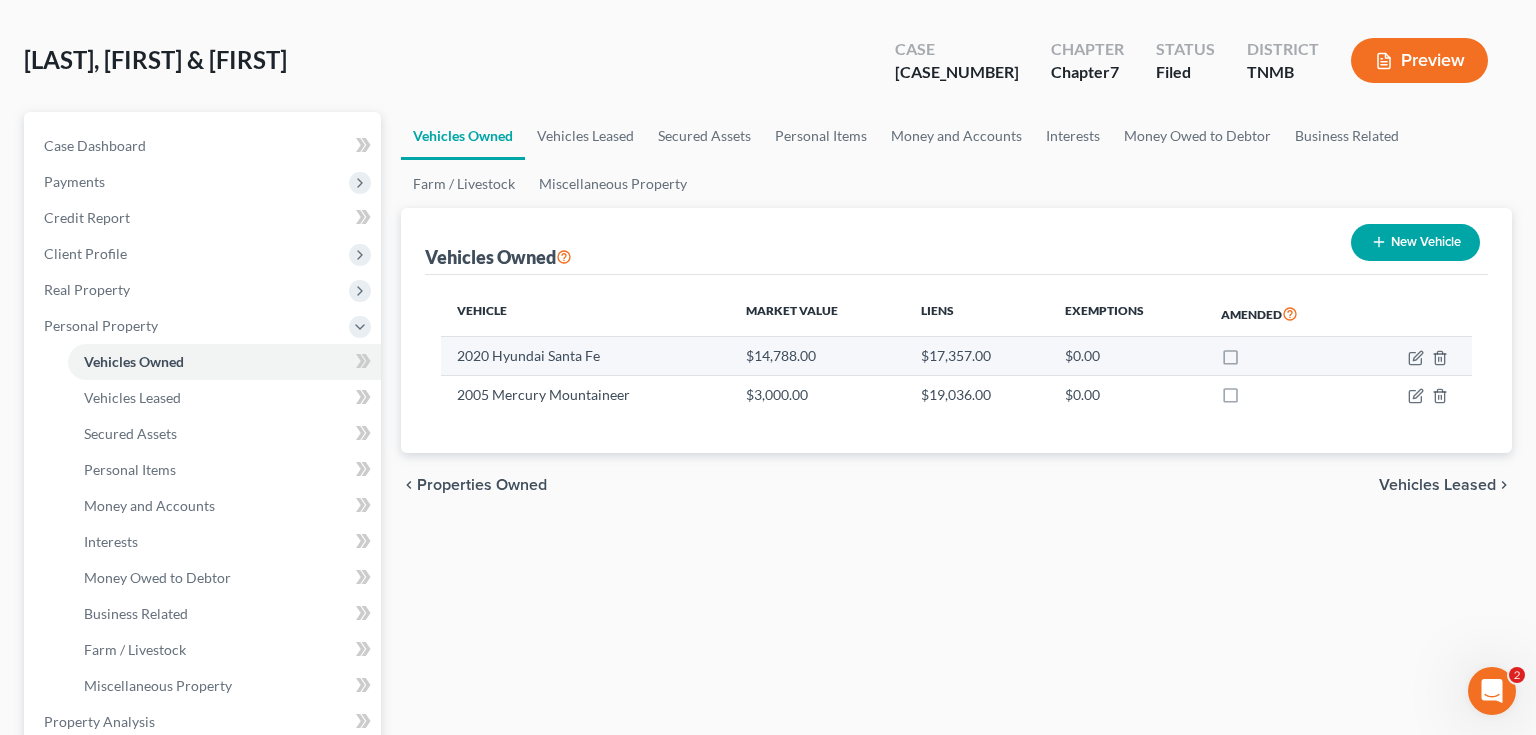 select on "0" 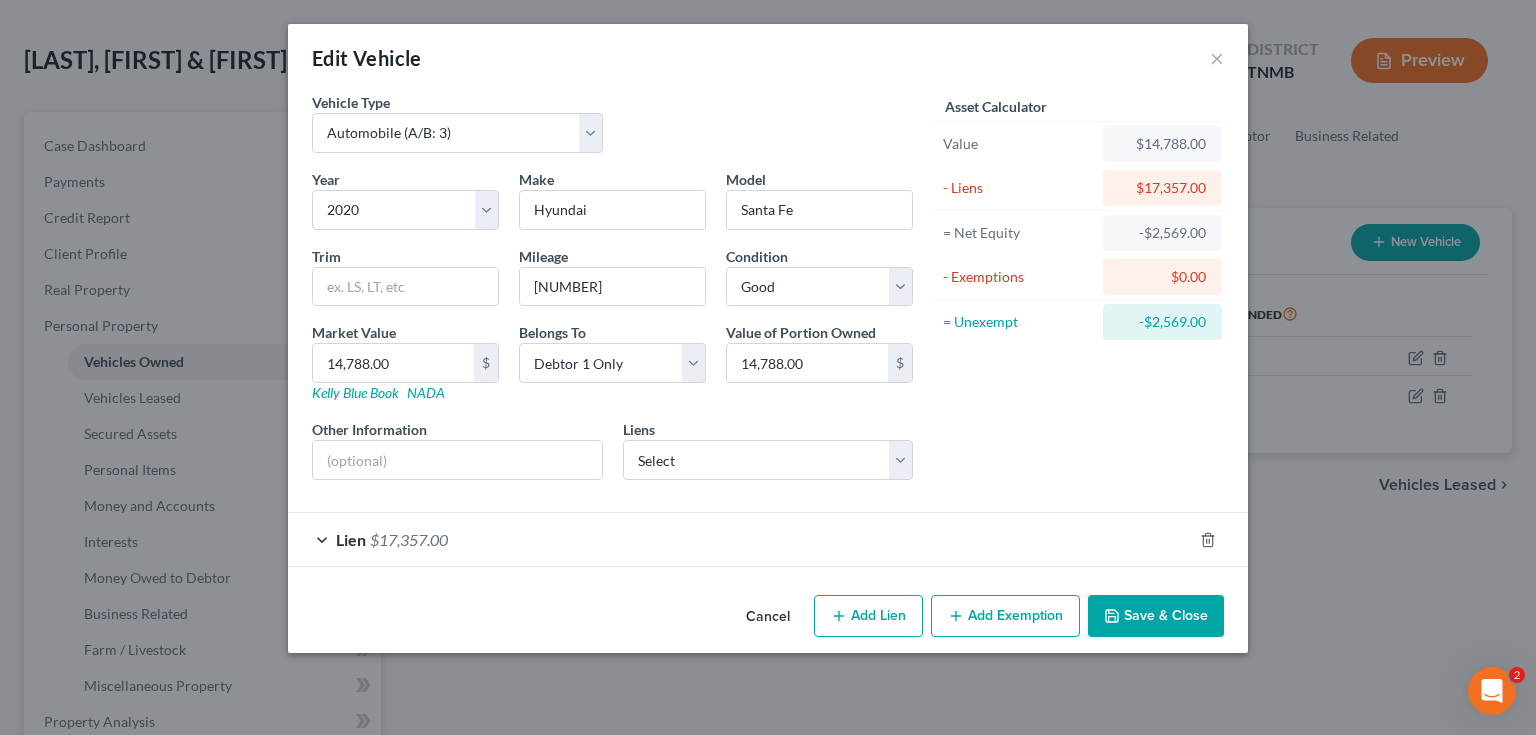 click on "Lien $17,357.00" at bounding box center (740, 539) 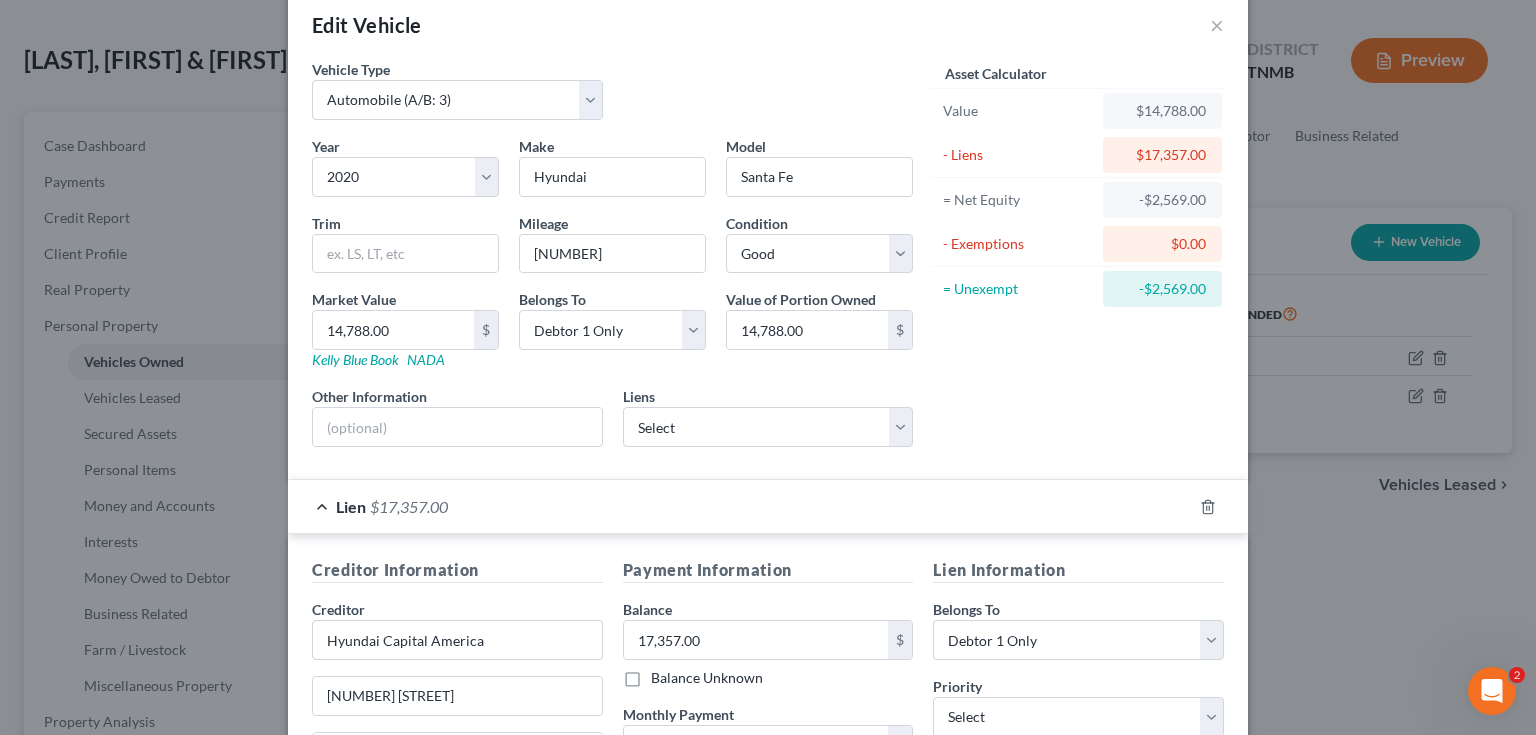 scroll, scrollTop: 0, scrollLeft: 0, axis: both 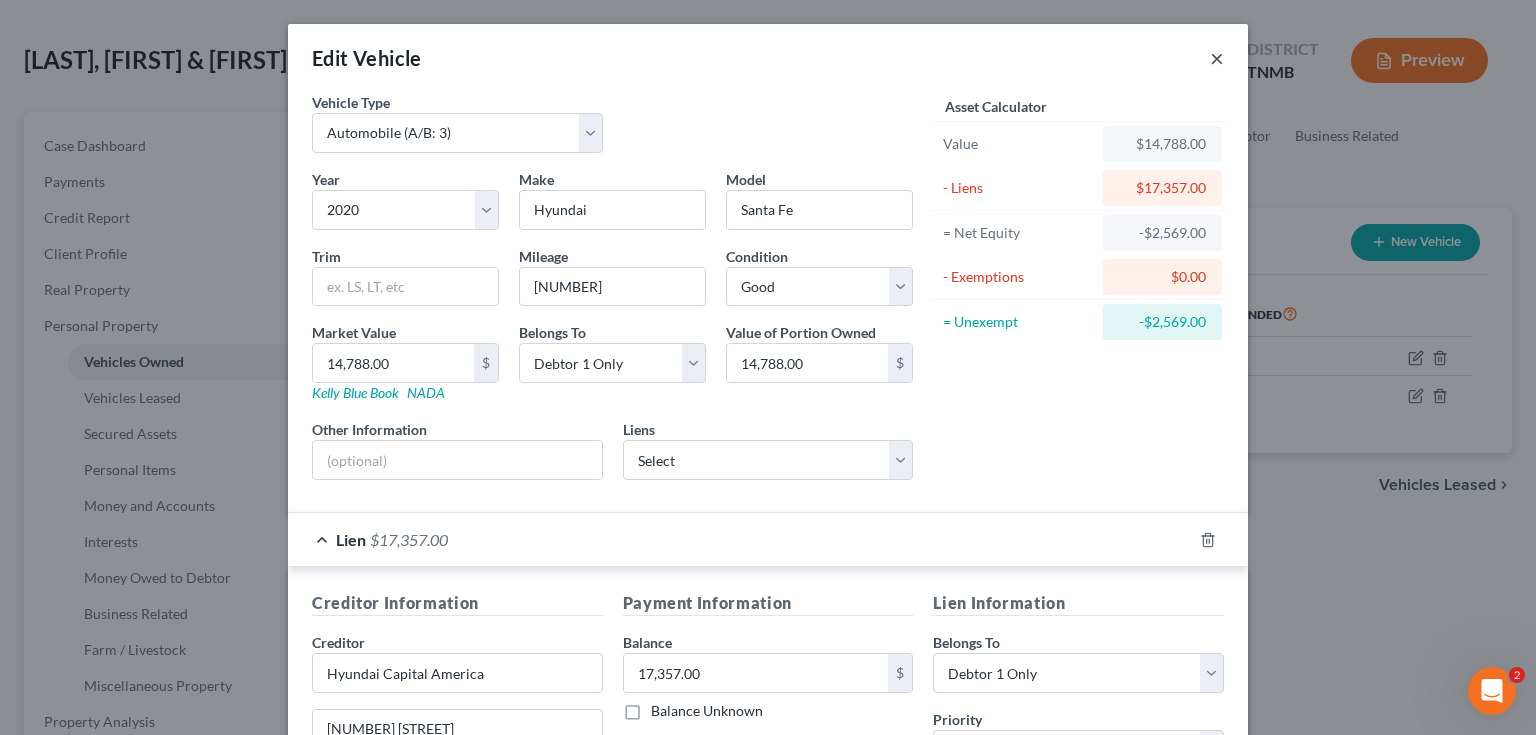 click on "×" at bounding box center (1217, 58) 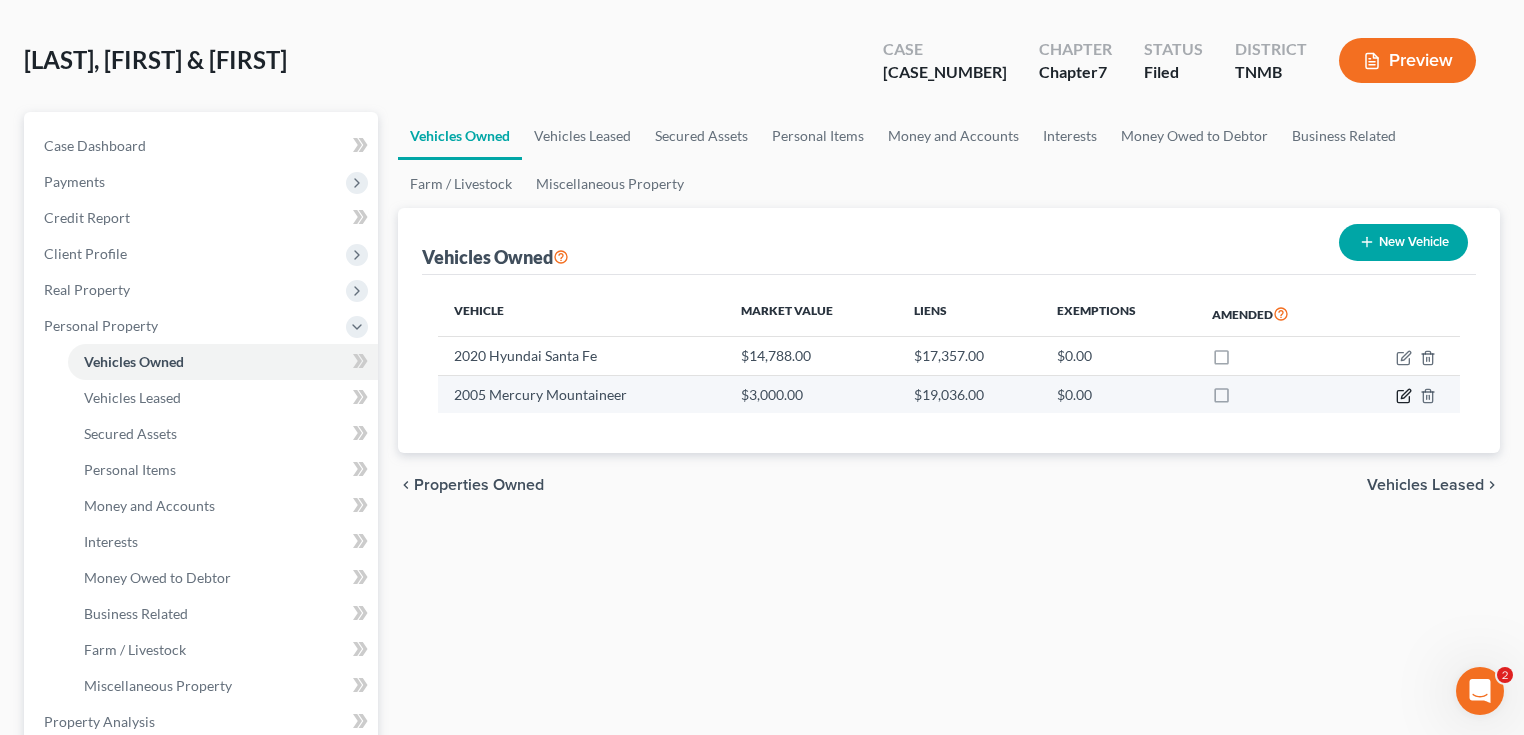 click 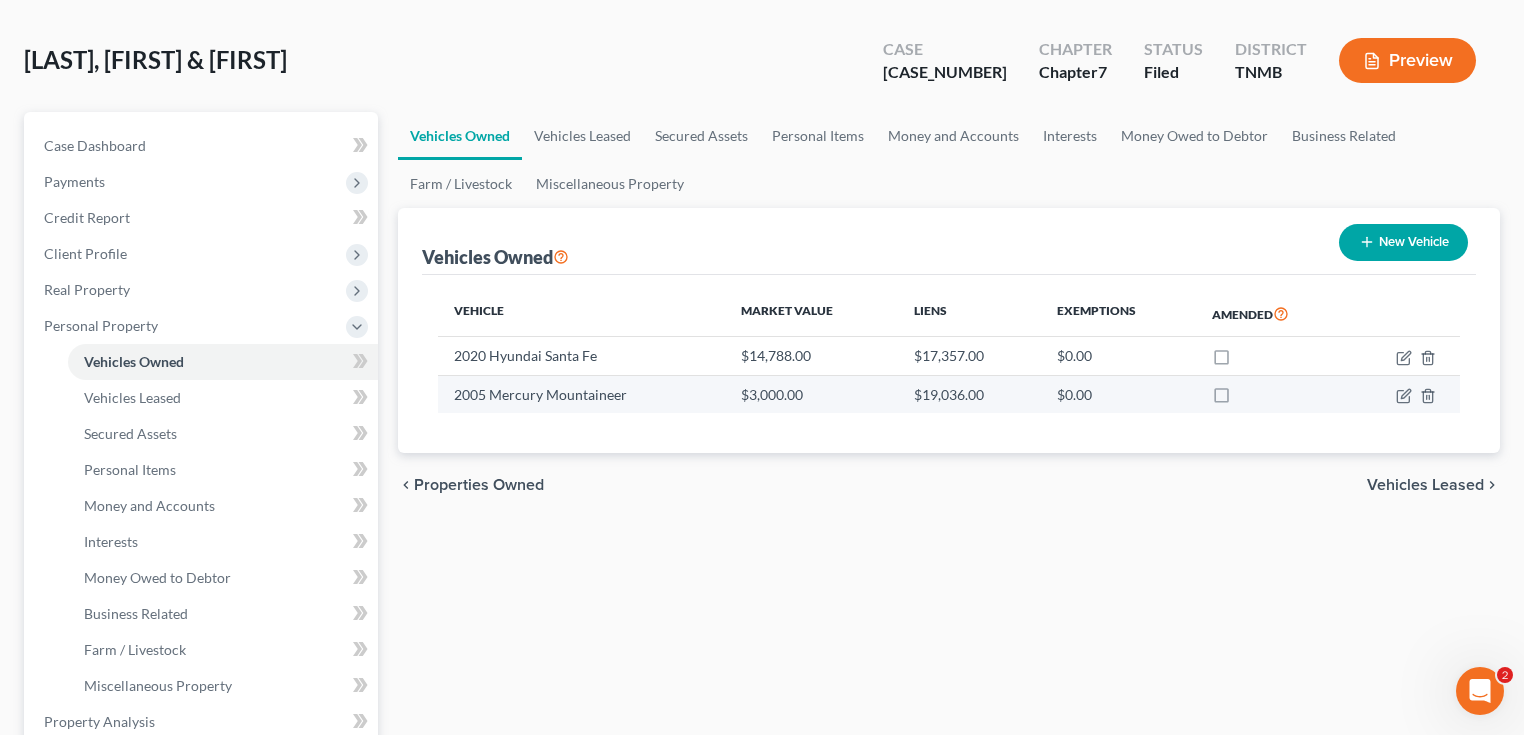 select on "0" 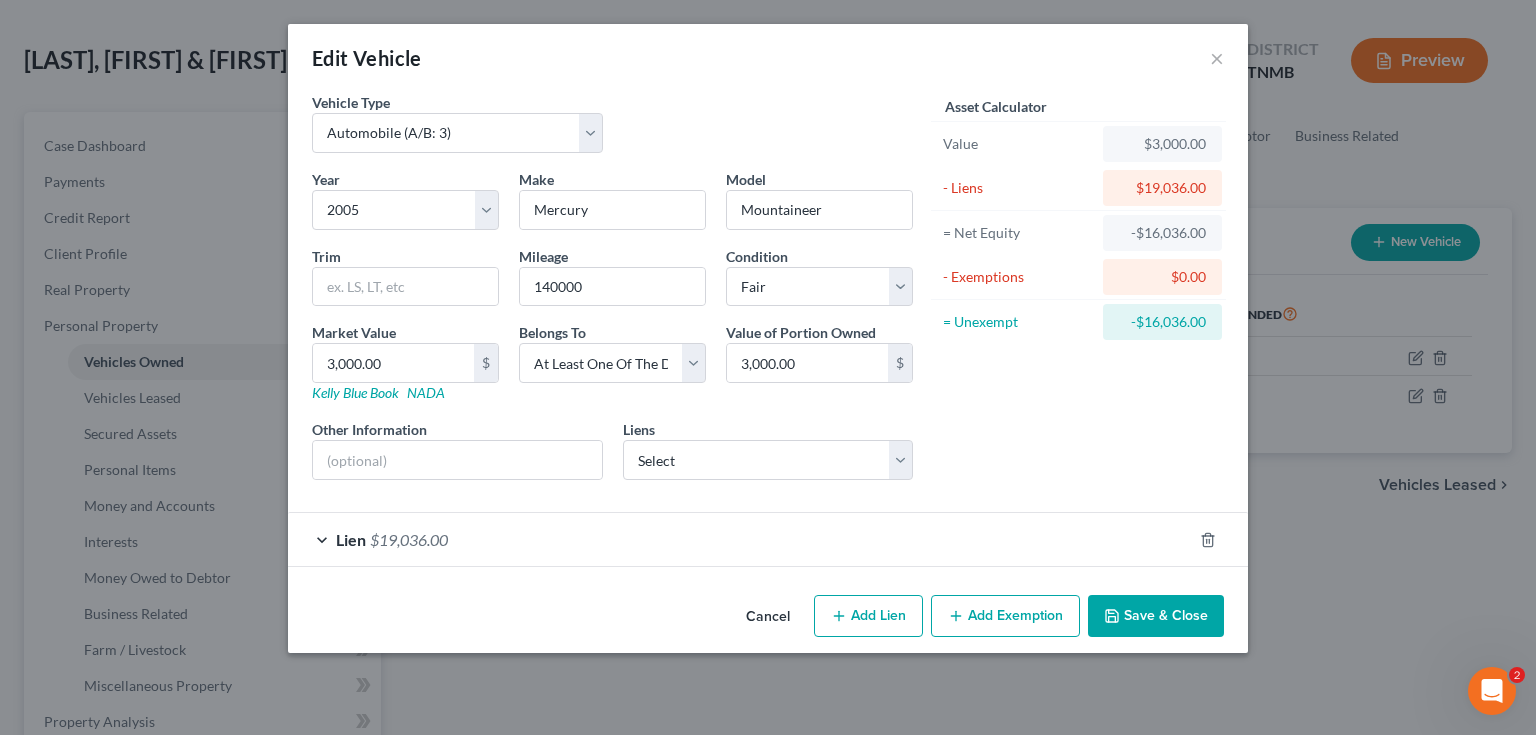 click on "Lien $19,036.00" at bounding box center [740, 539] 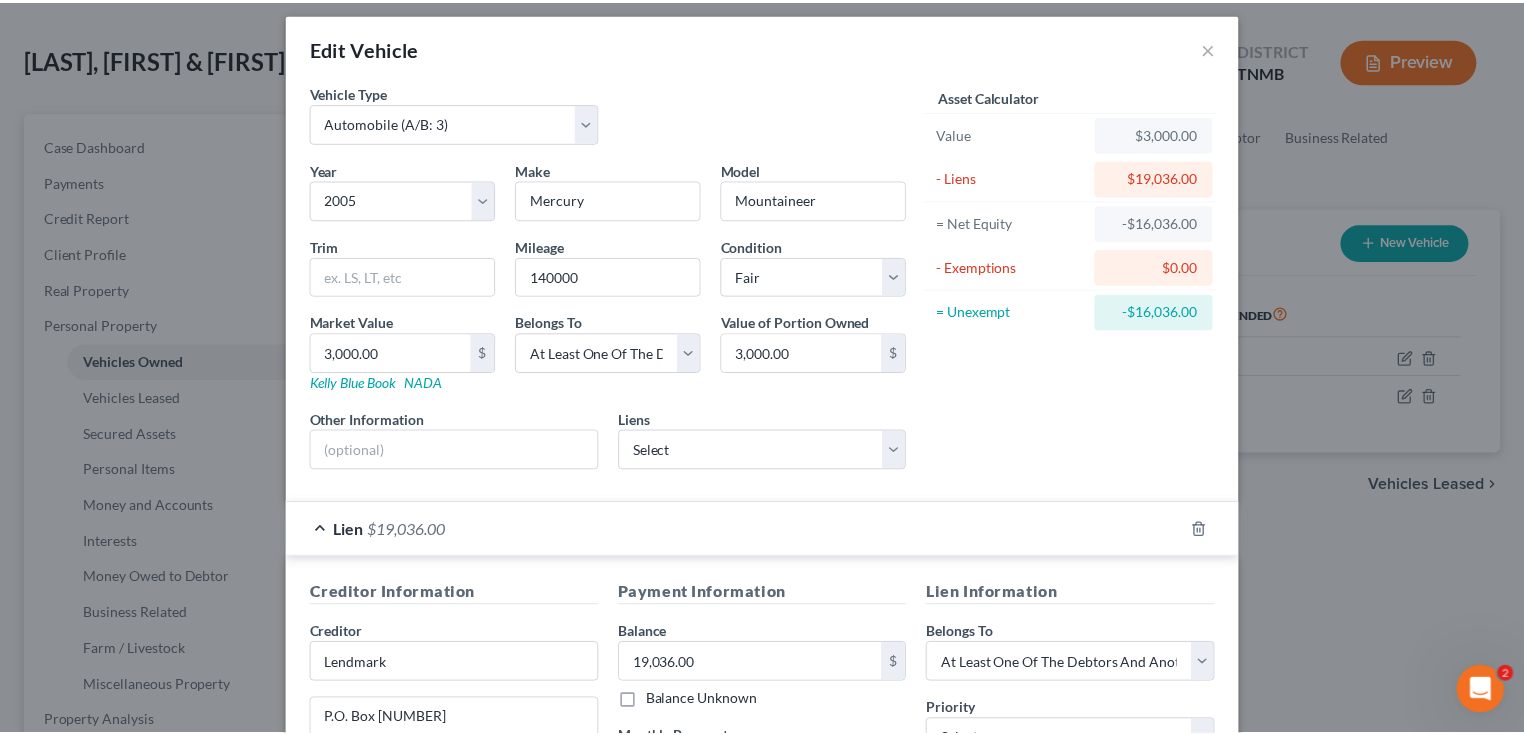 scroll, scrollTop: 0, scrollLeft: 0, axis: both 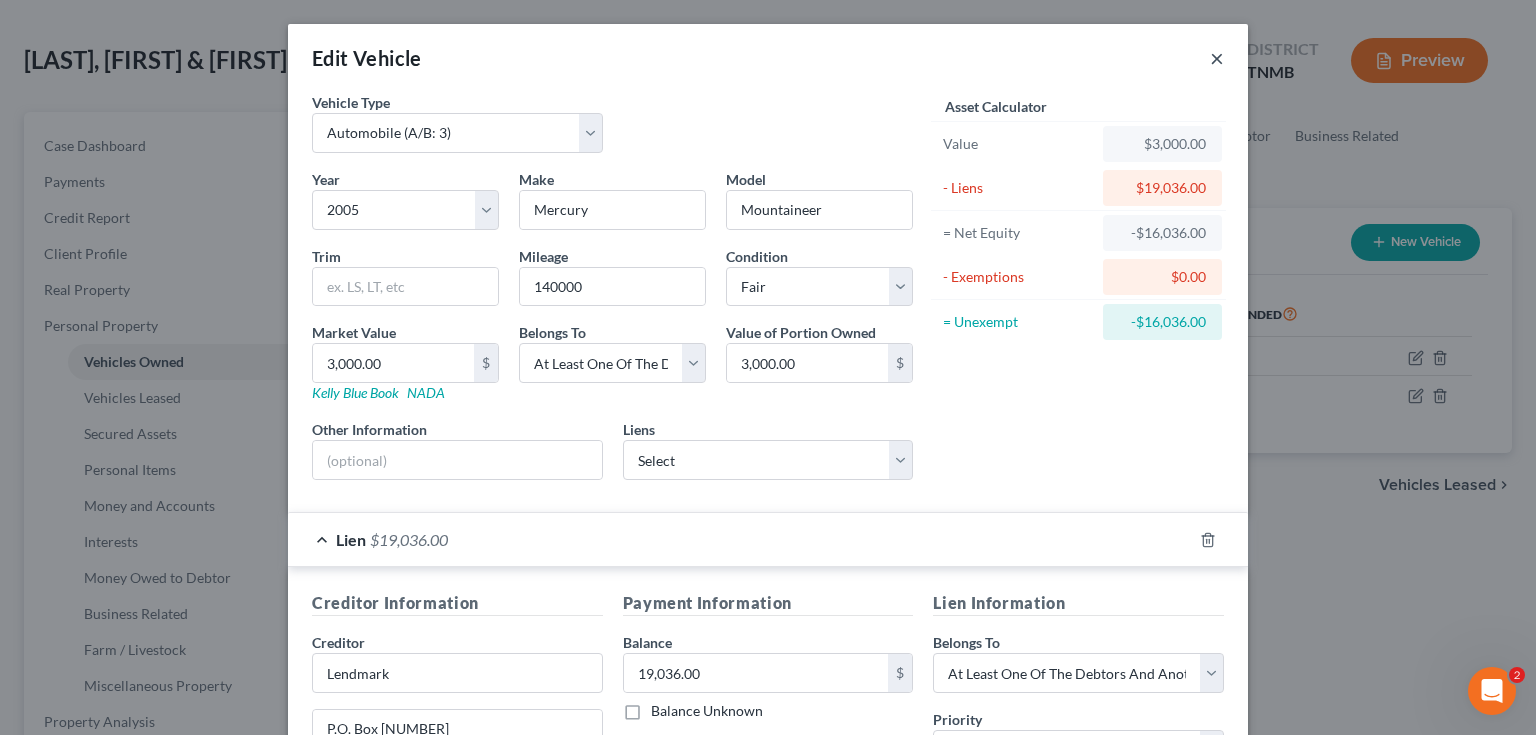 click on "×" at bounding box center [1217, 58] 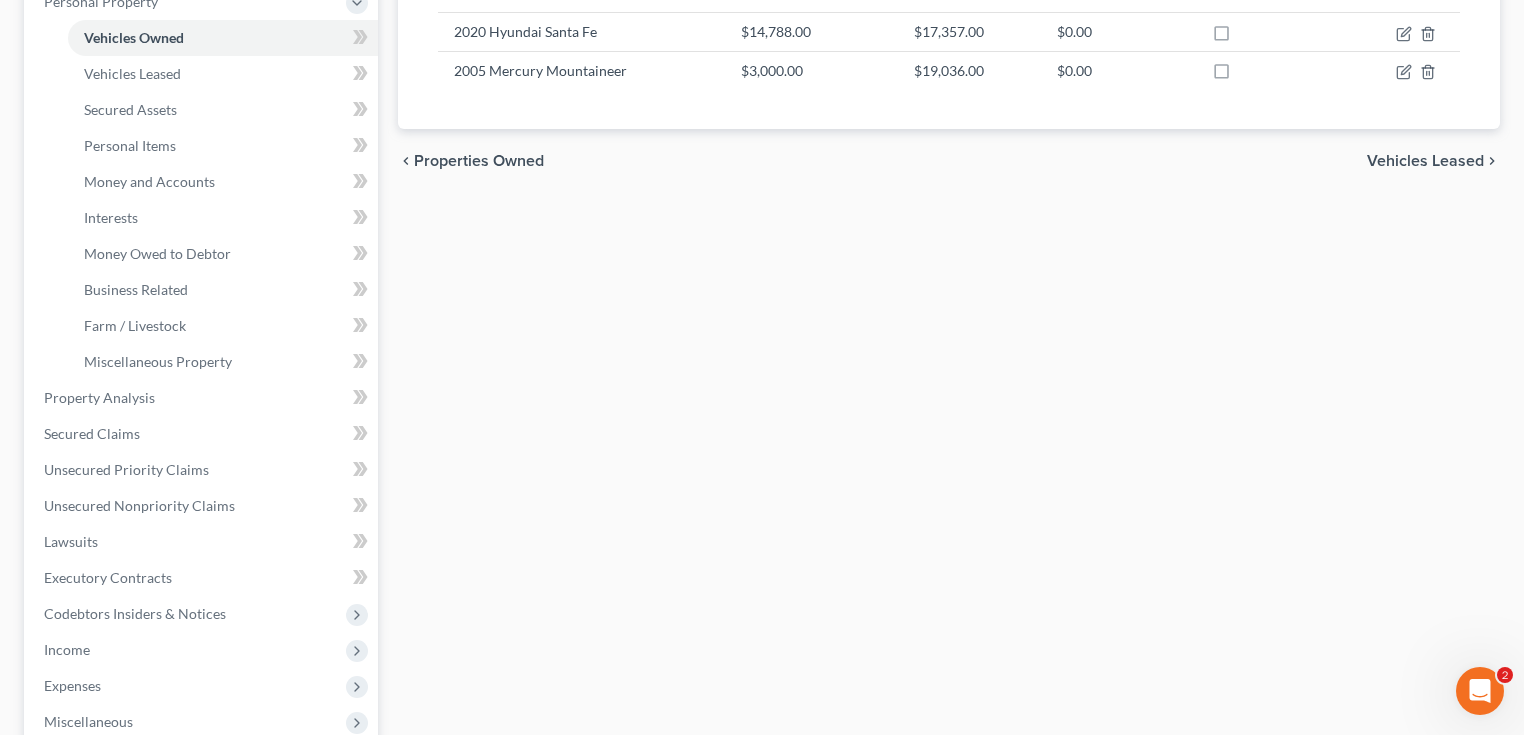 scroll, scrollTop: 0, scrollLeft: 0, axis: both 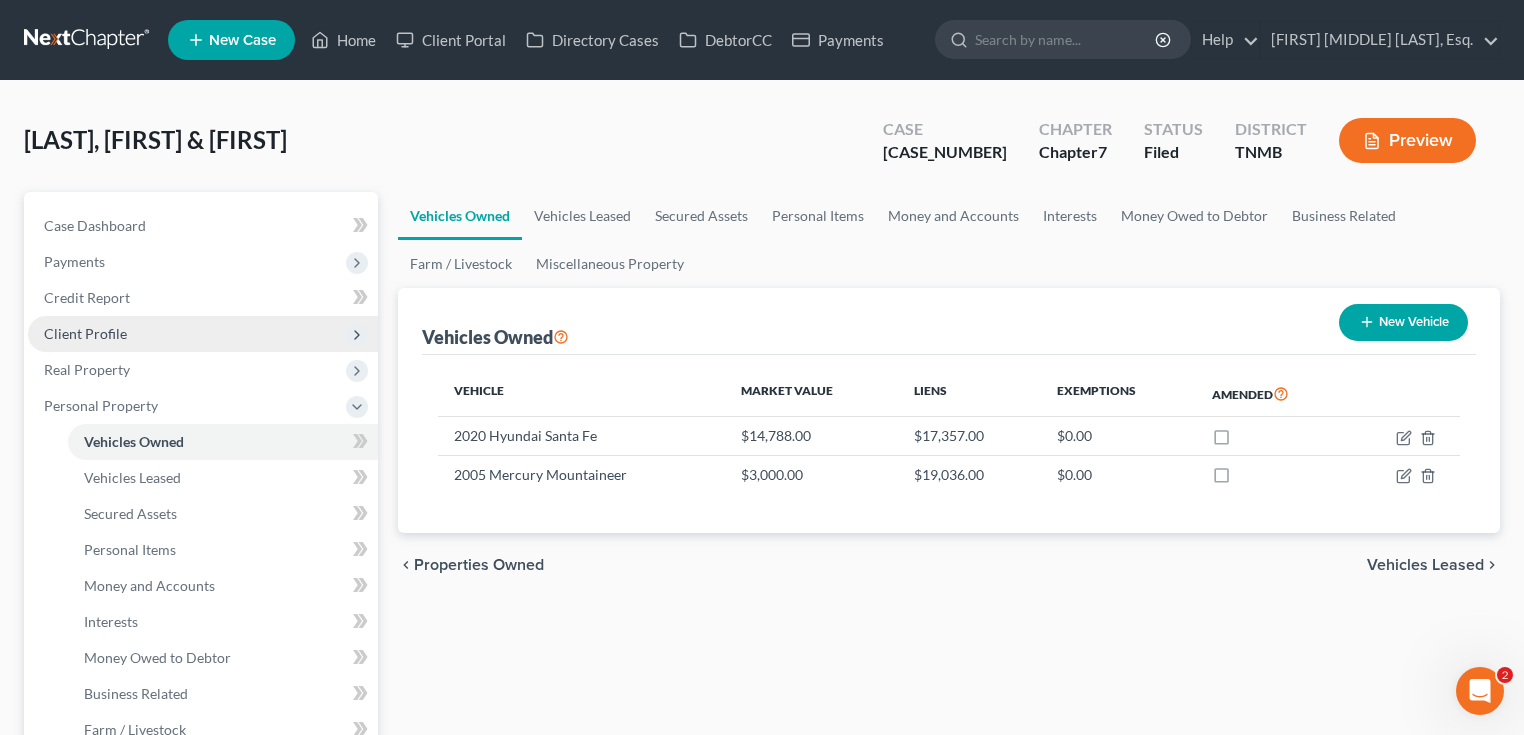 click on "Client Profile" at bounding box center (203, 334) 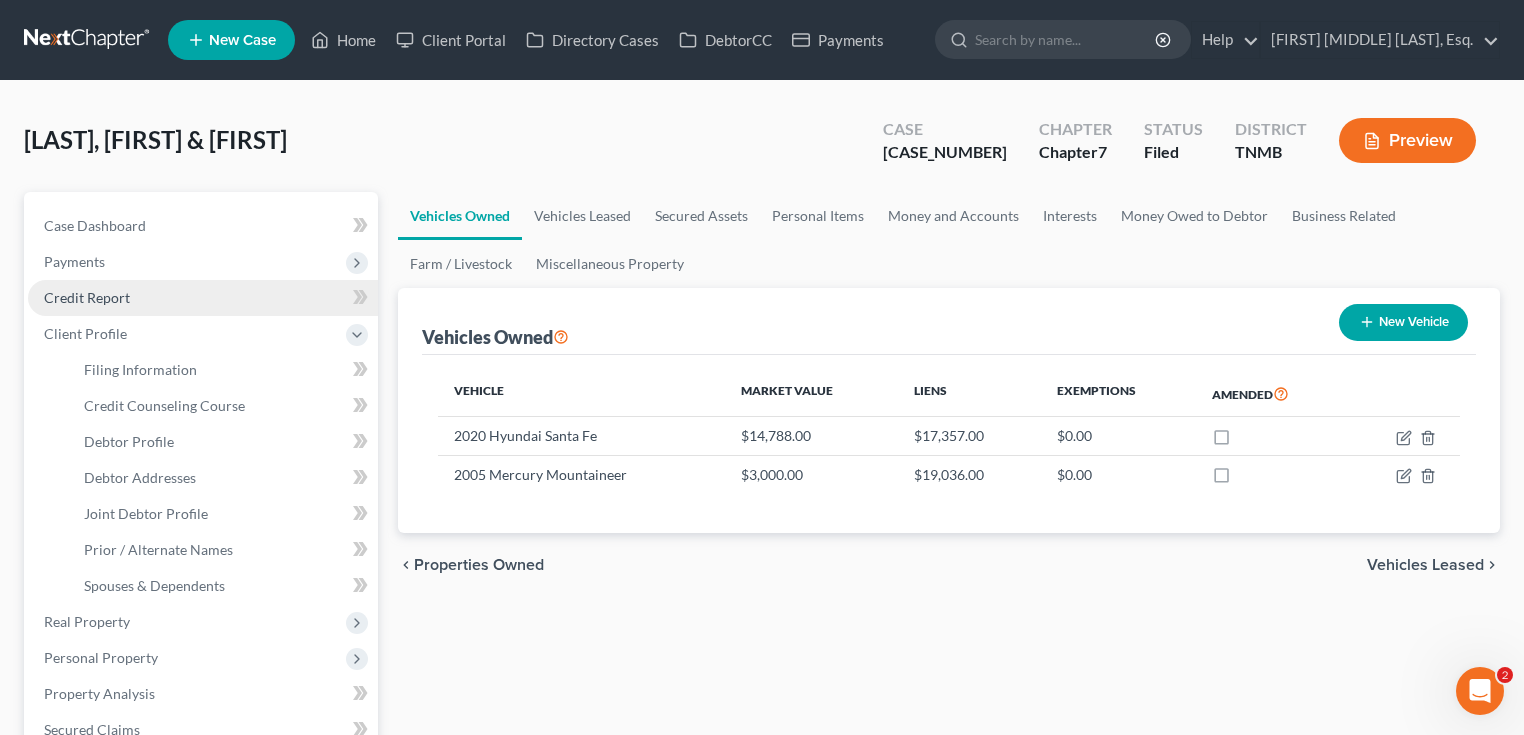 click on "Credit Report" at bounding box center (203, 298) 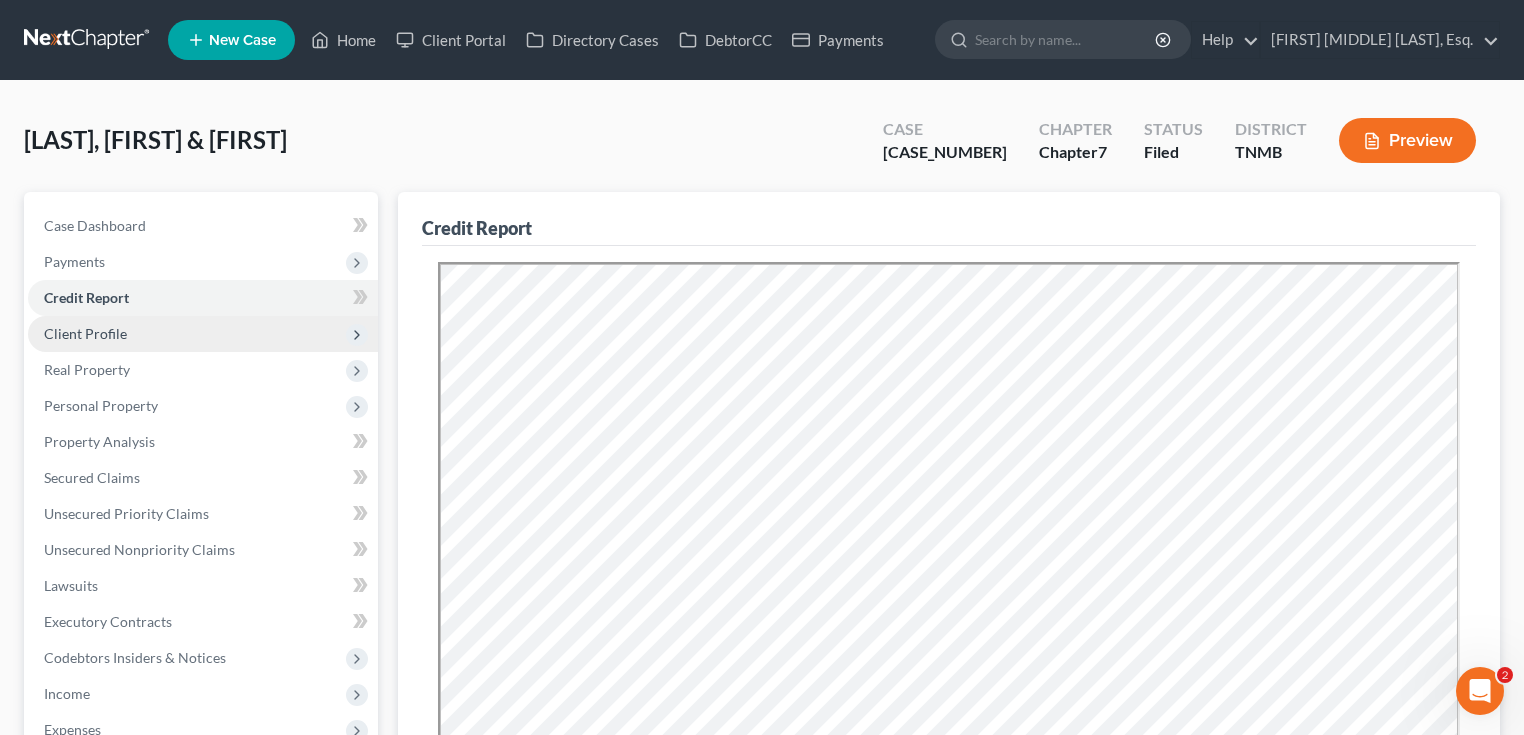 click on "Client Profile" at bounding box center (203, 334) 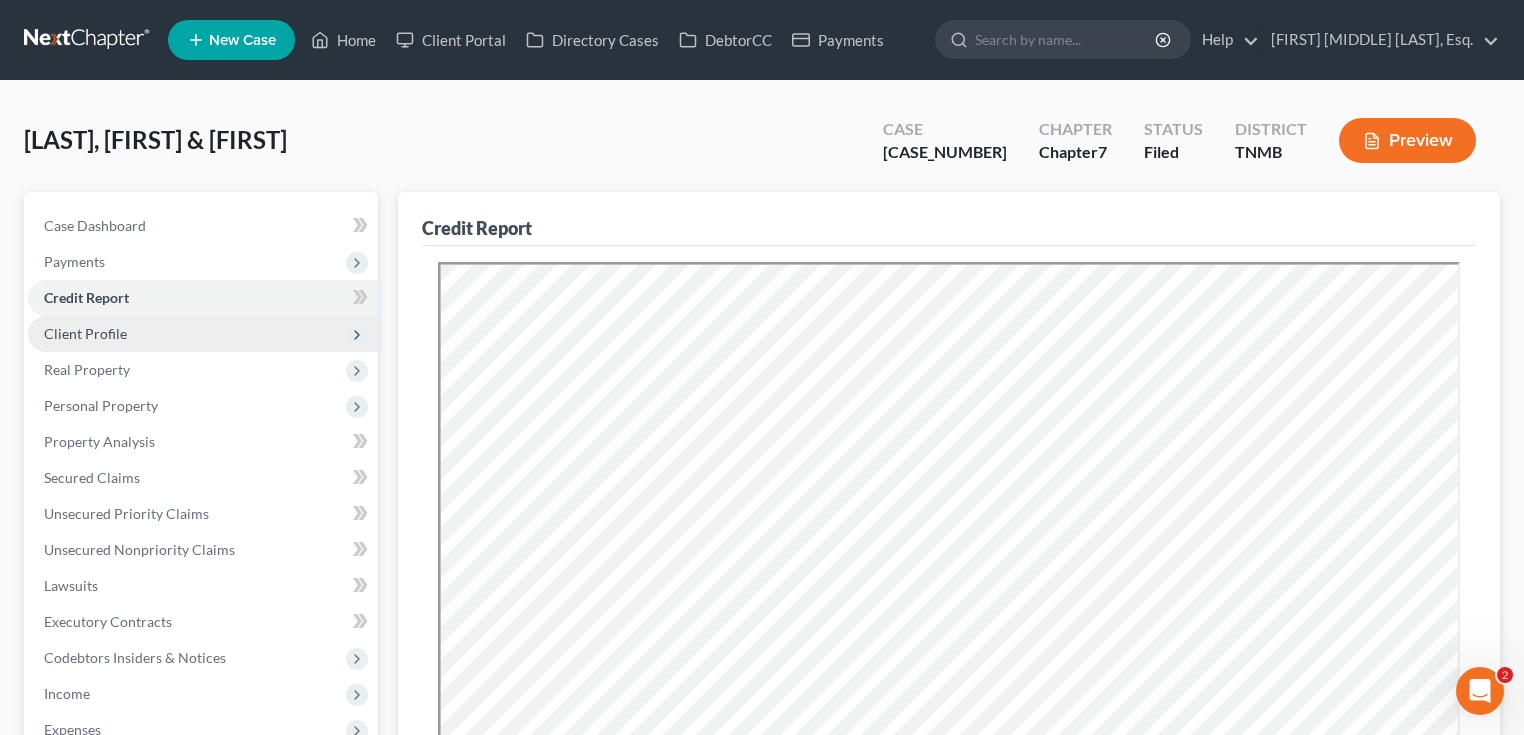 scroll, scrollTop: 0, scrollLeft: 0, axis: both 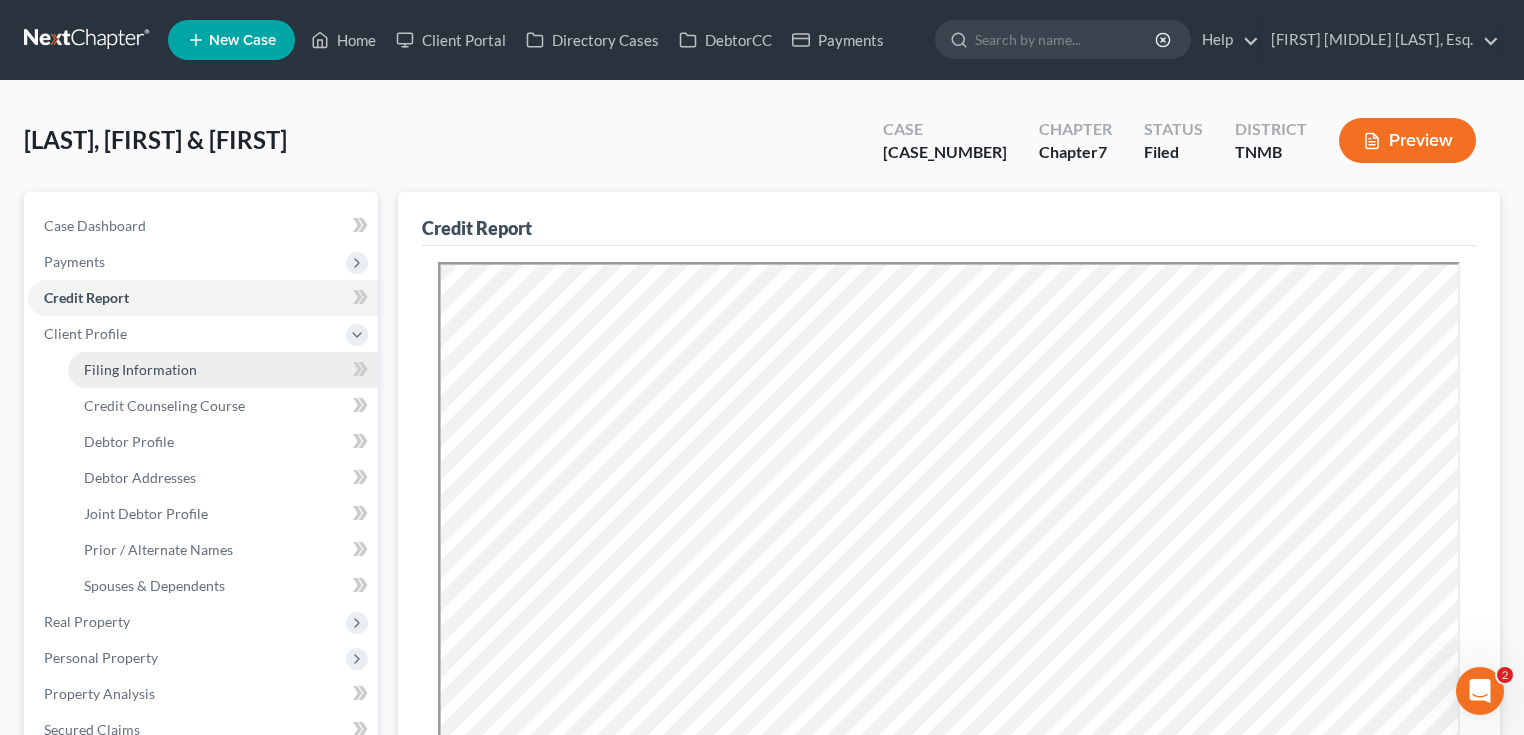 click on "Filing Information" at bounding box center (140, 369) 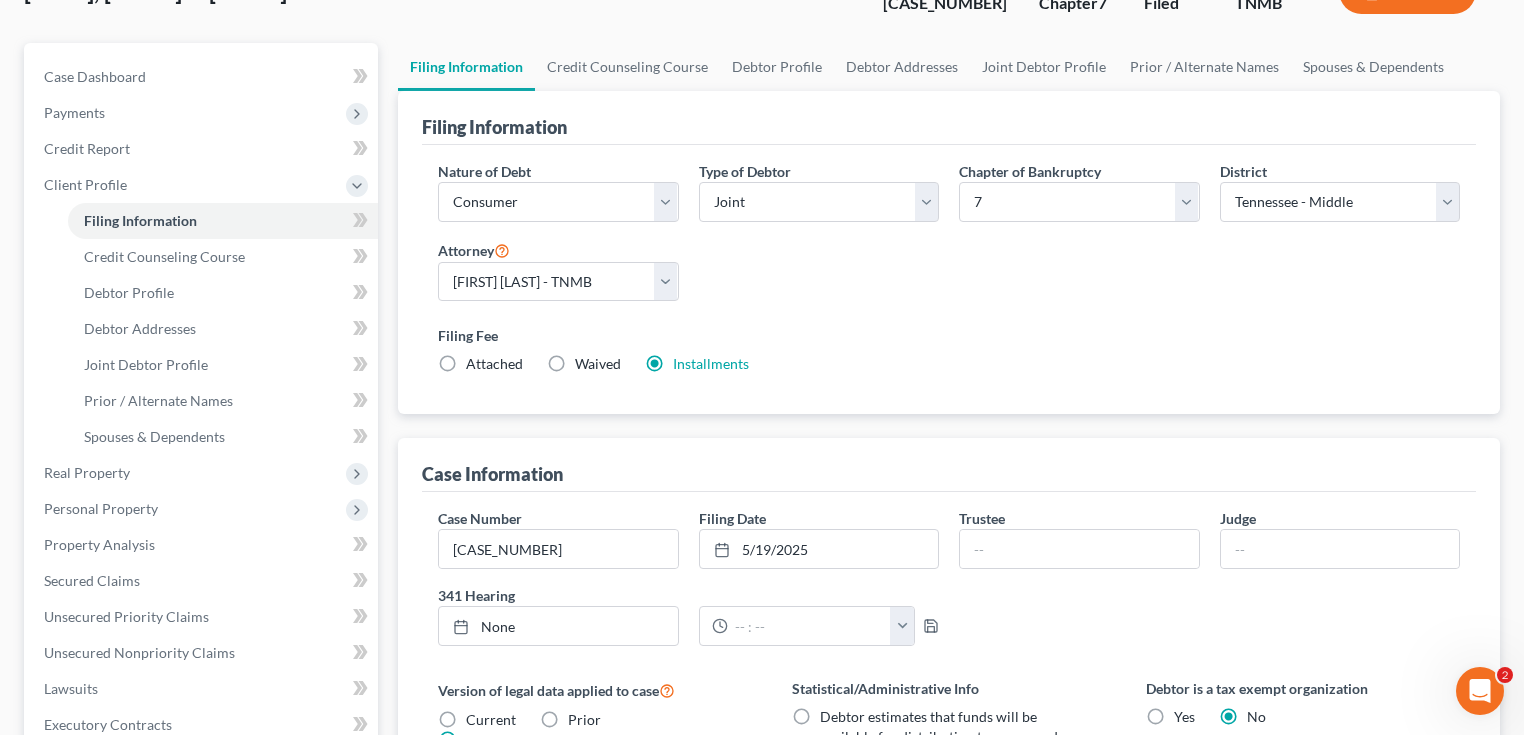 scroll, scrollTop: 160, scrollLeft: 0, axis: vertical 